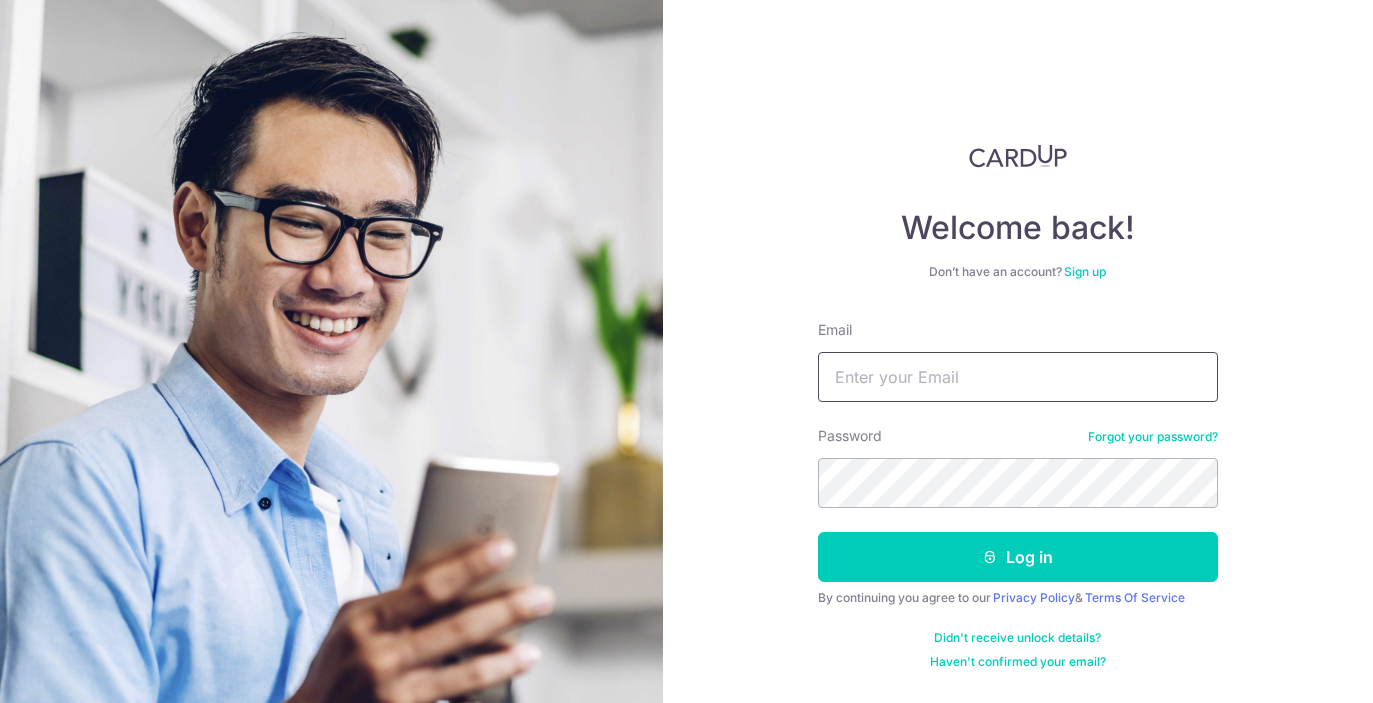scroll, scrollTop: 0, scrollLeft: 0, axis: both 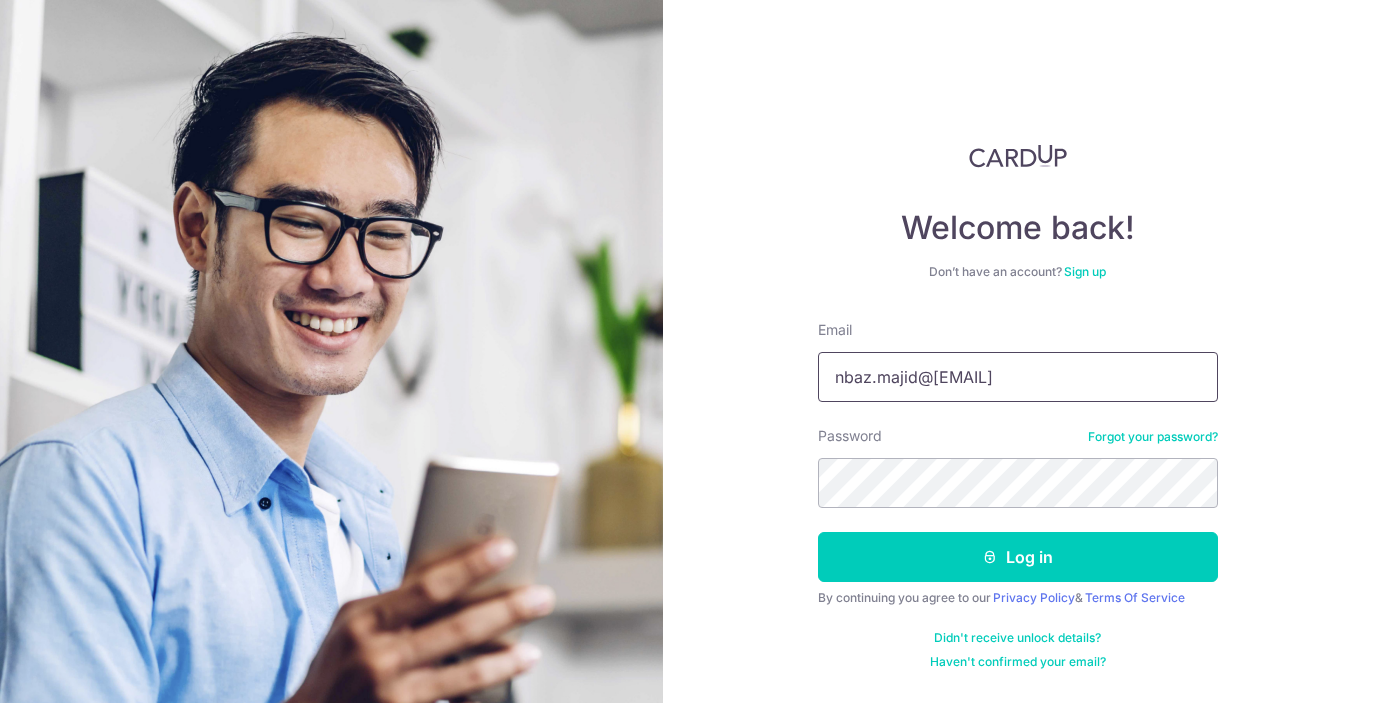 type on "[EMAIL]" 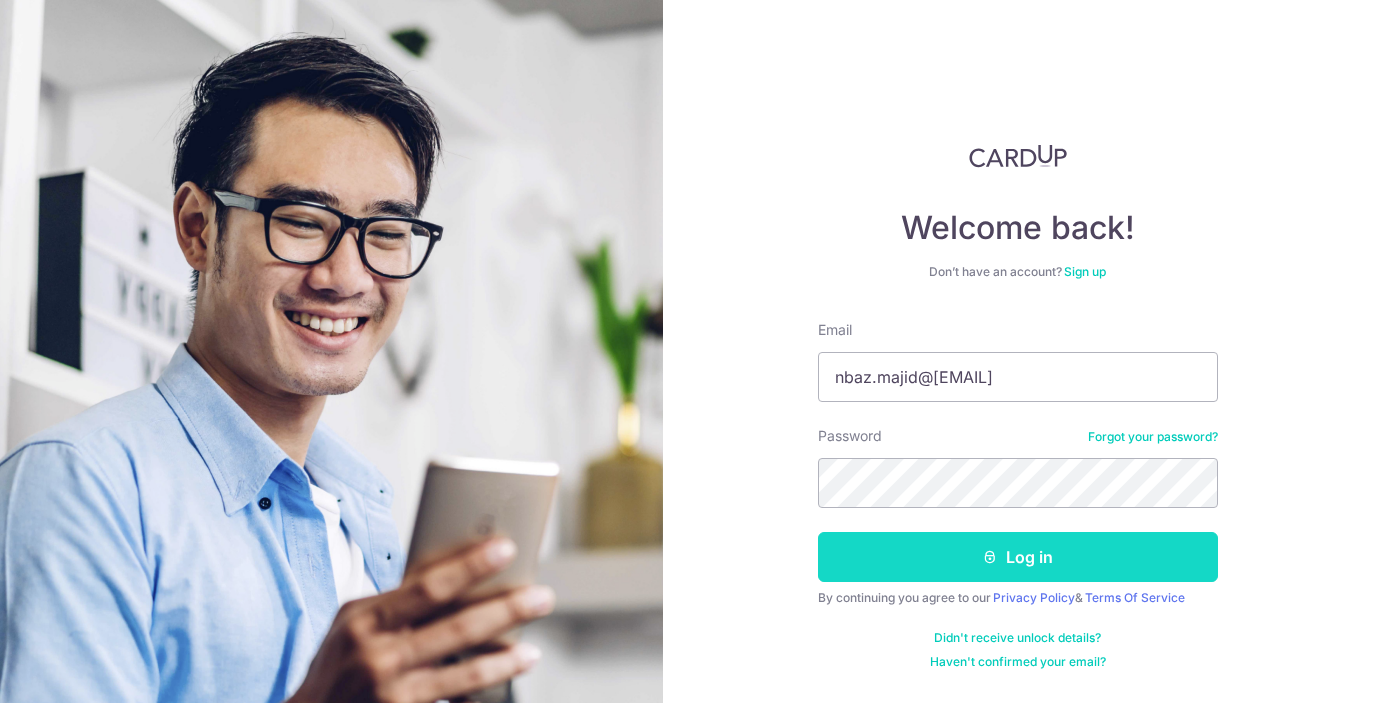 click on "Log in" at bounding box center [1018, 557] 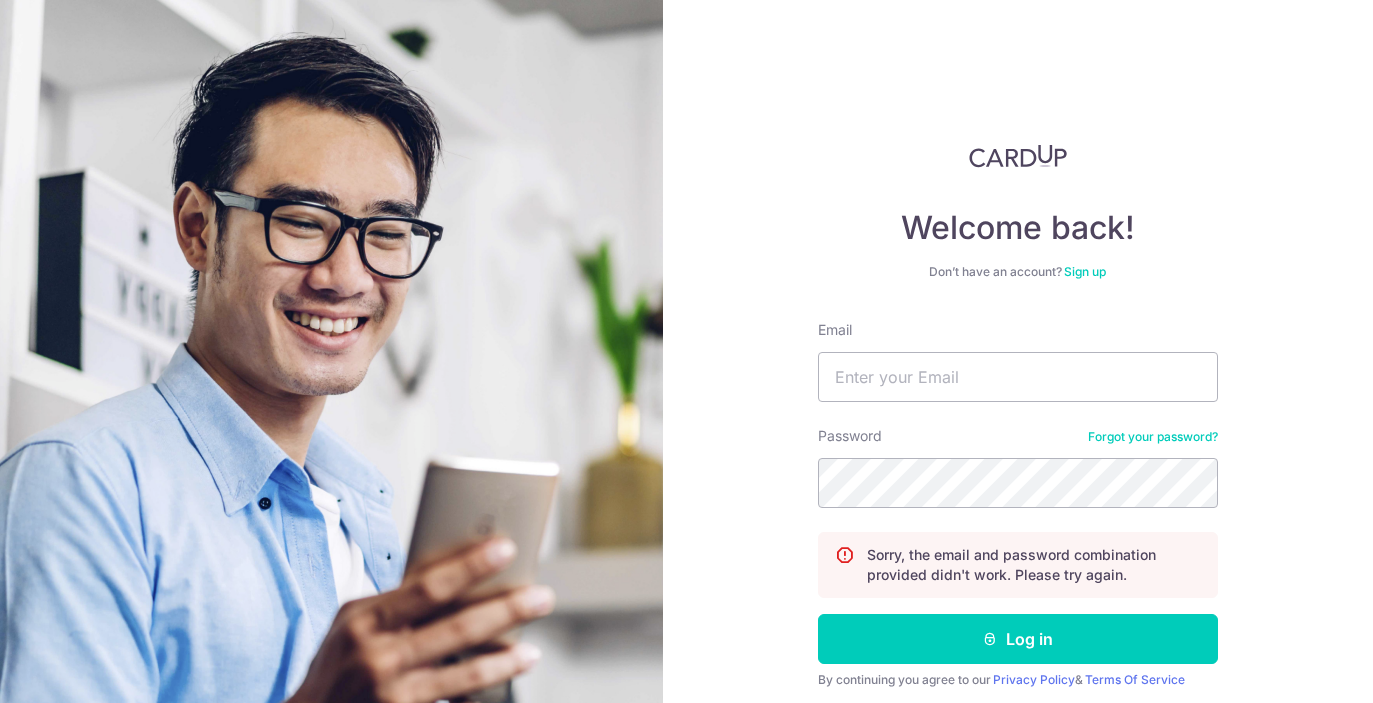 scroll, scrollTop: 0, scrollLeft: 0, axis: both 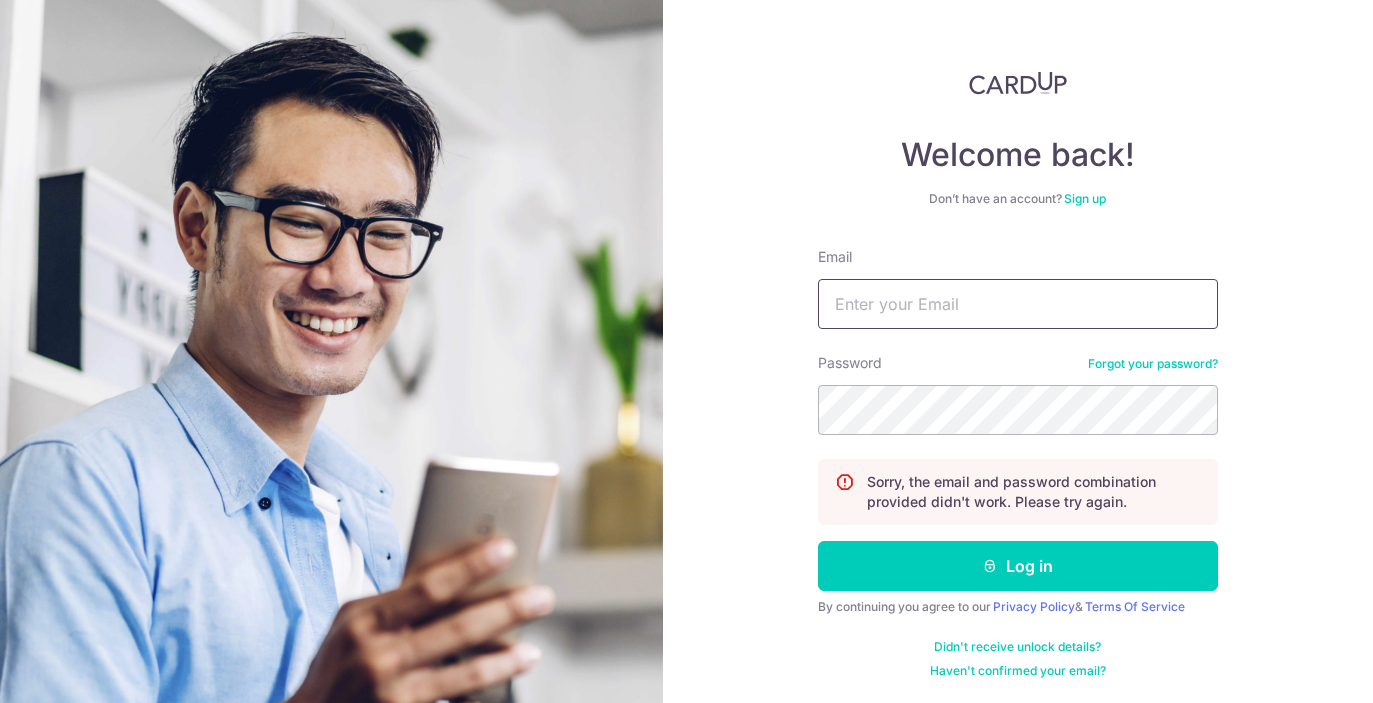 click on "Email" at bounding box center (1018, 304) 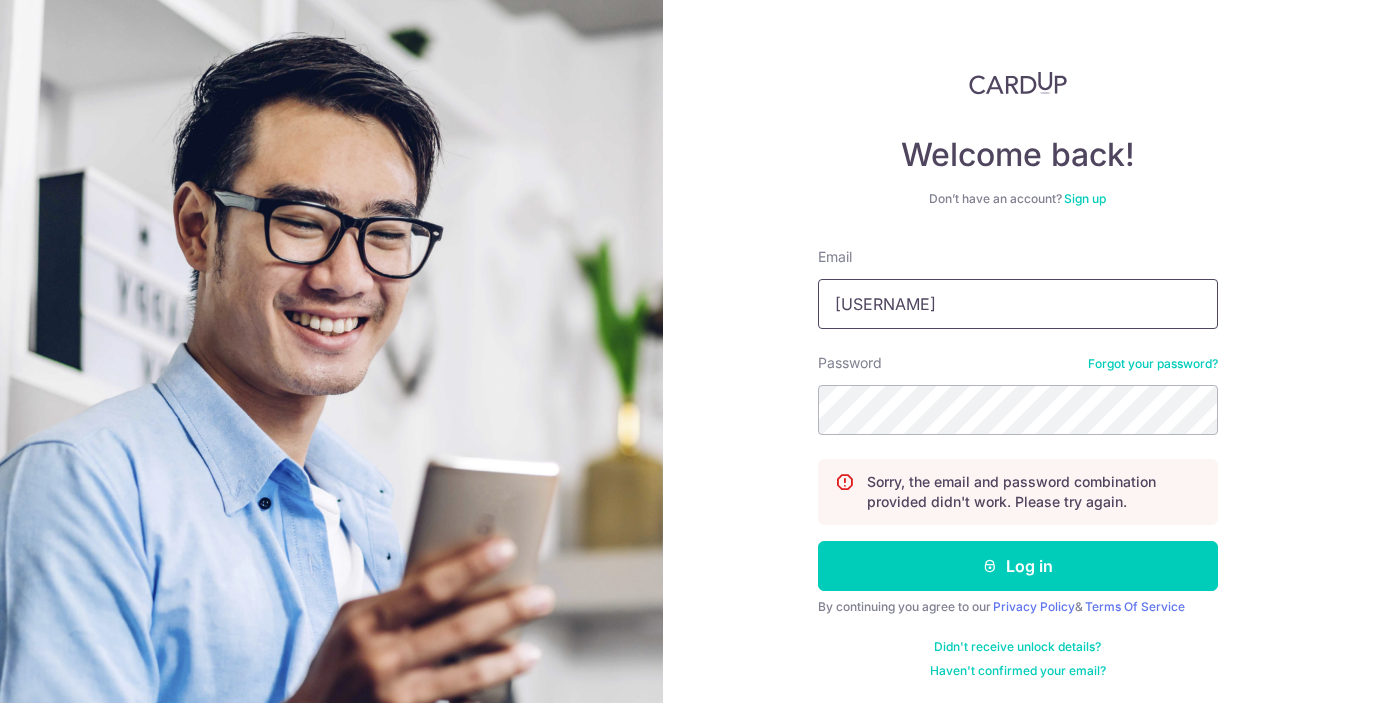 type on "[EMAIL]" 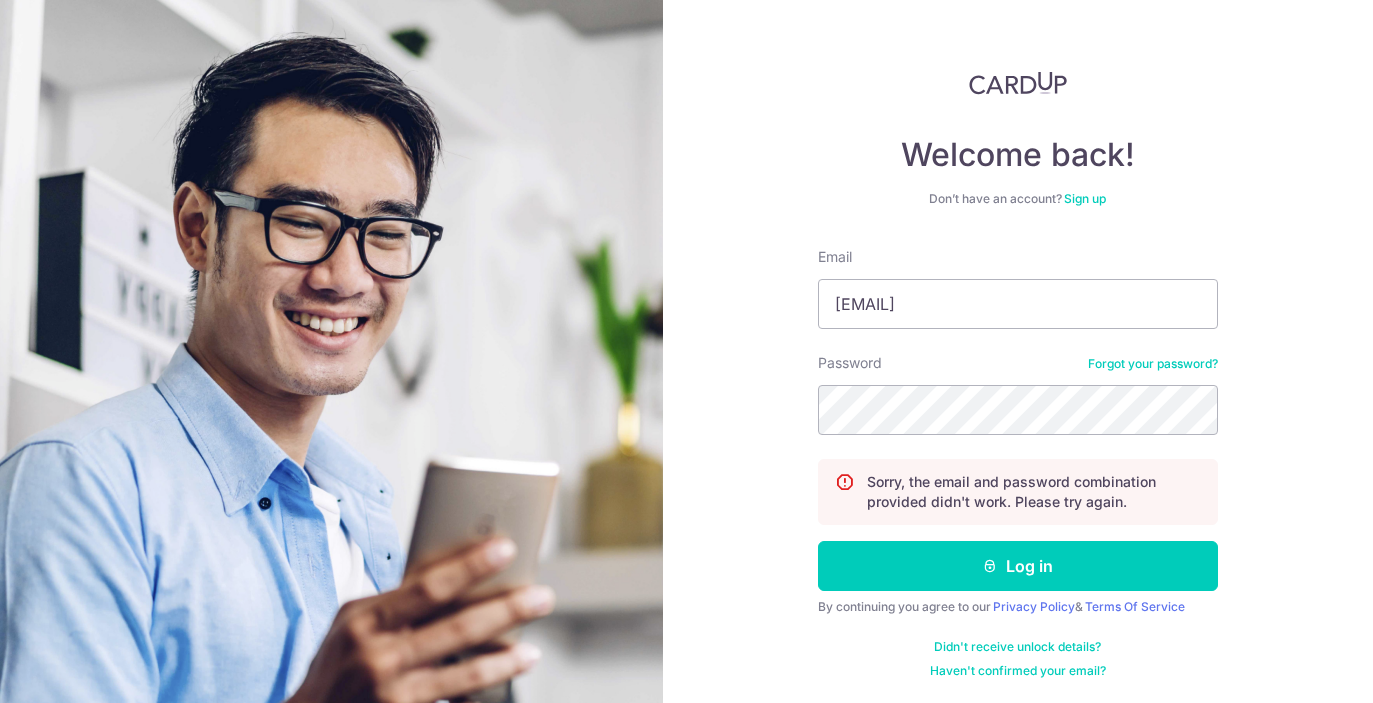 click on "Forgot your password?" at bounding box center [1153, 364] 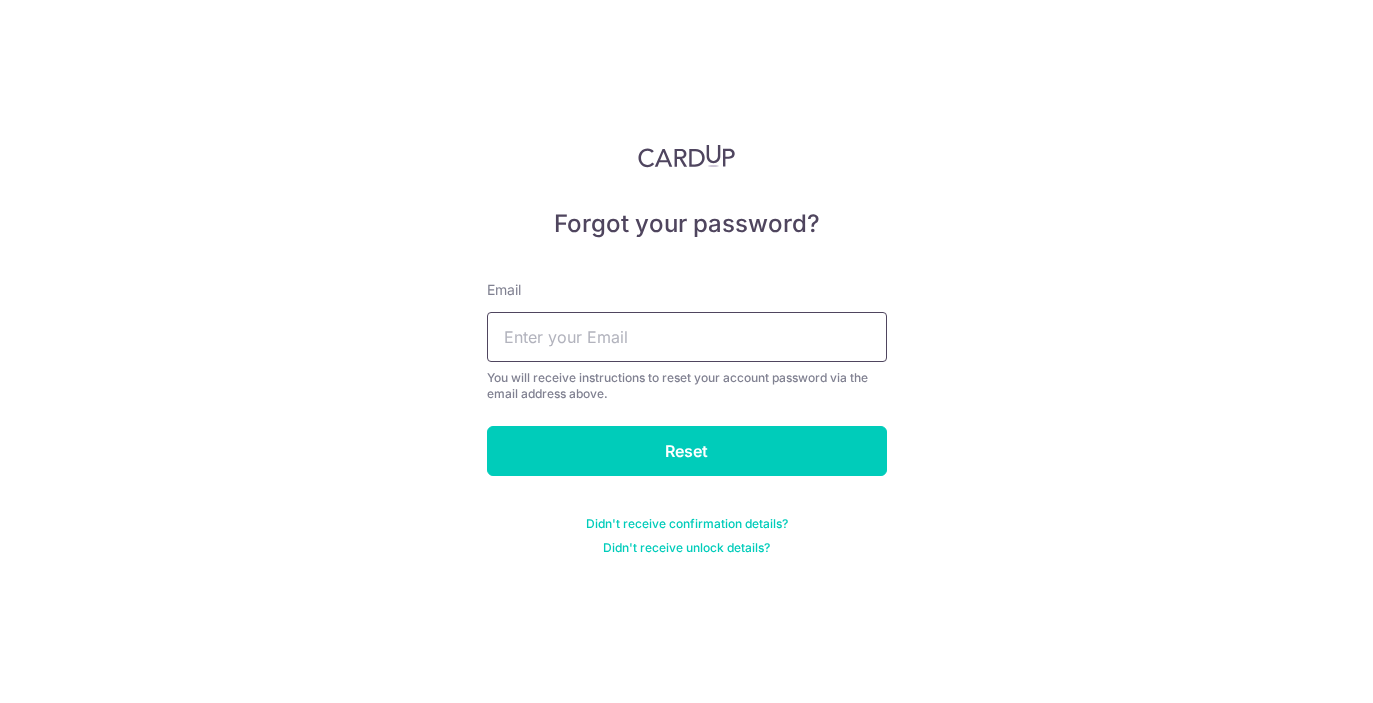 click at bounding box center (687, 337) 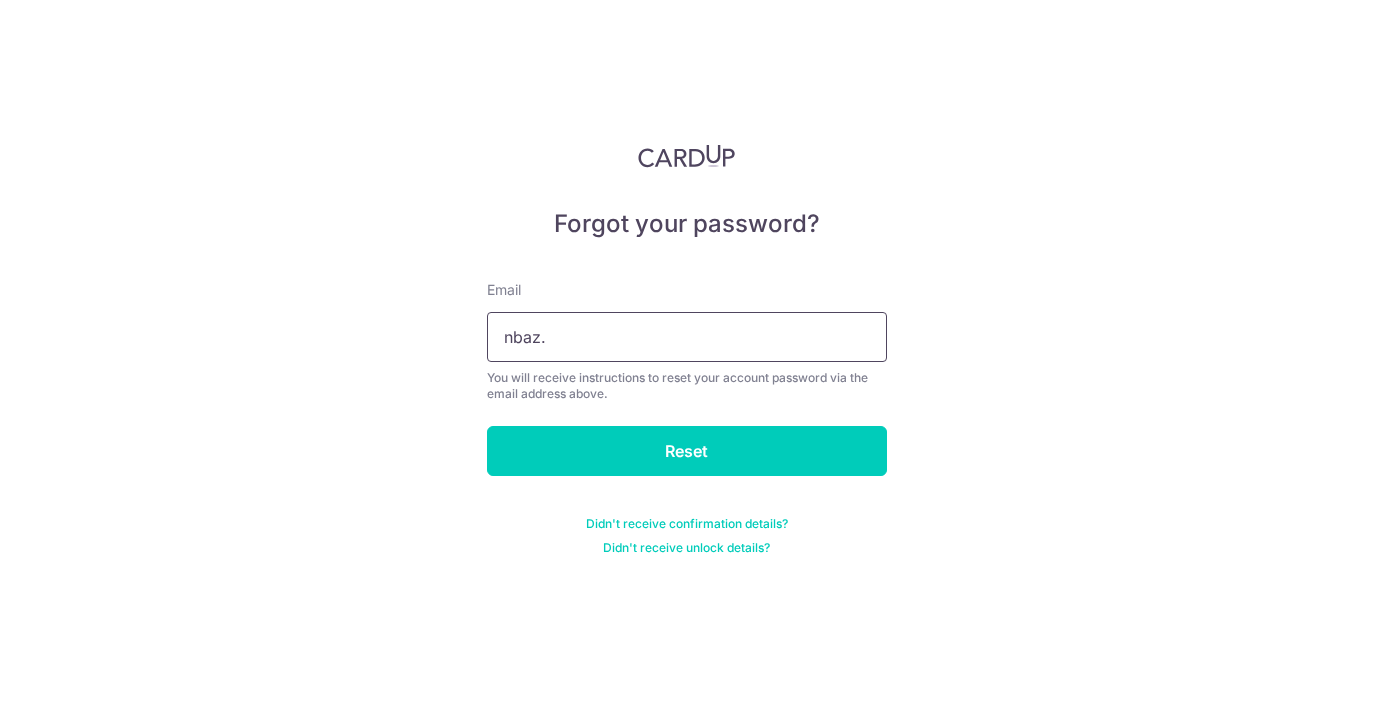 click on "nbaz." at bounding box center [687, 337] 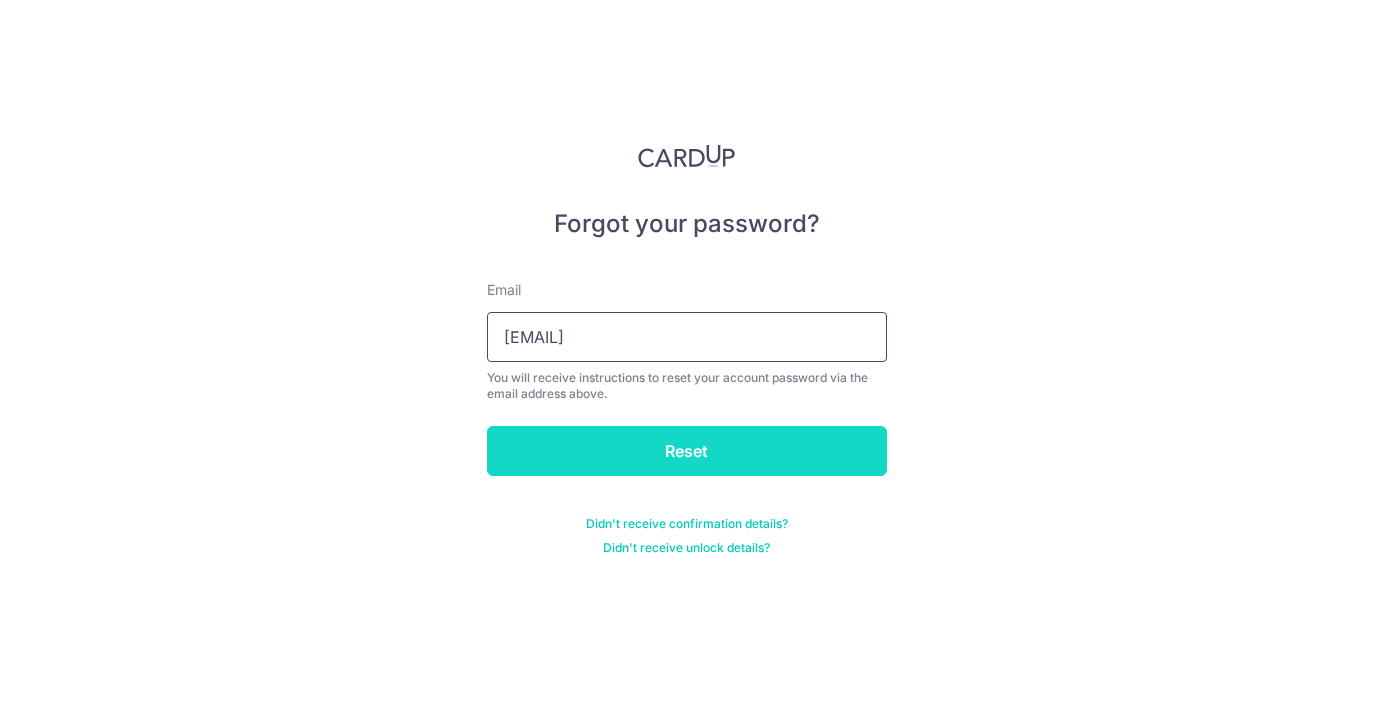 type on "nbaz.majid@gmail.com" 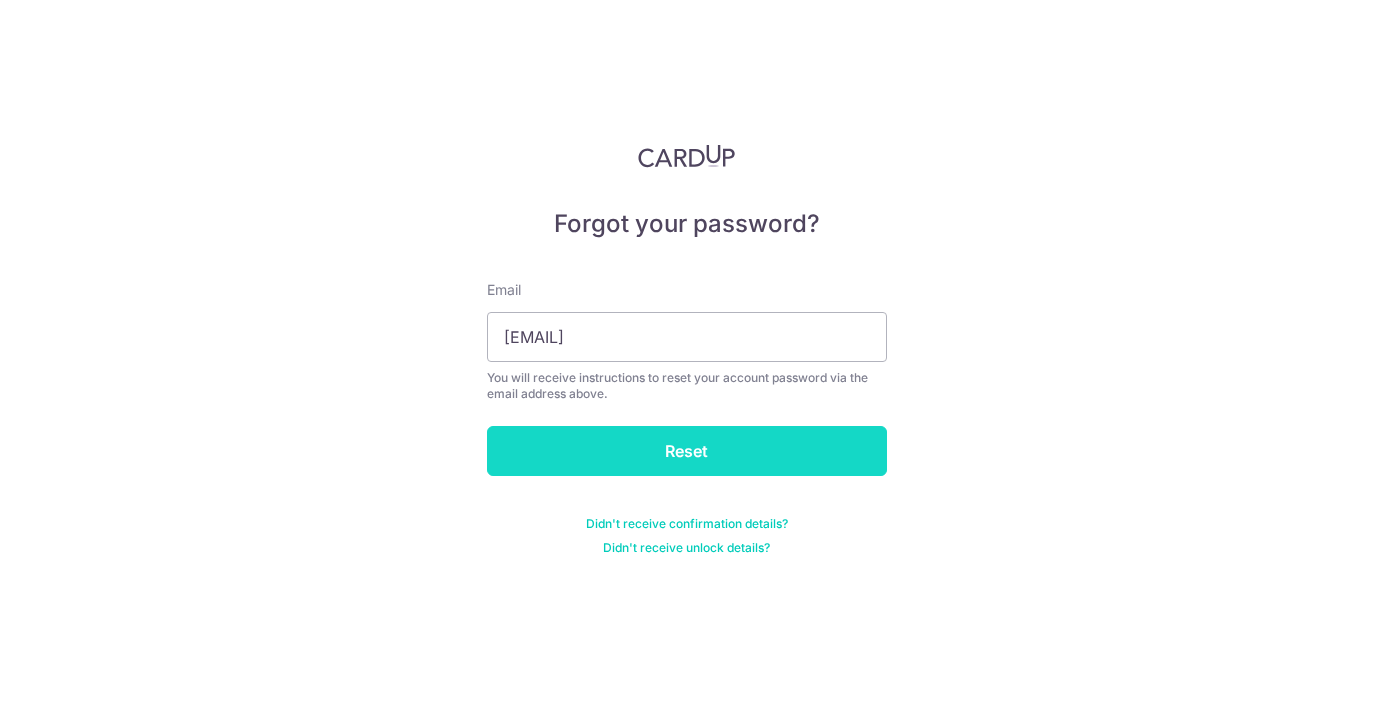 click on "Reset" at bounding box center (687, 451) 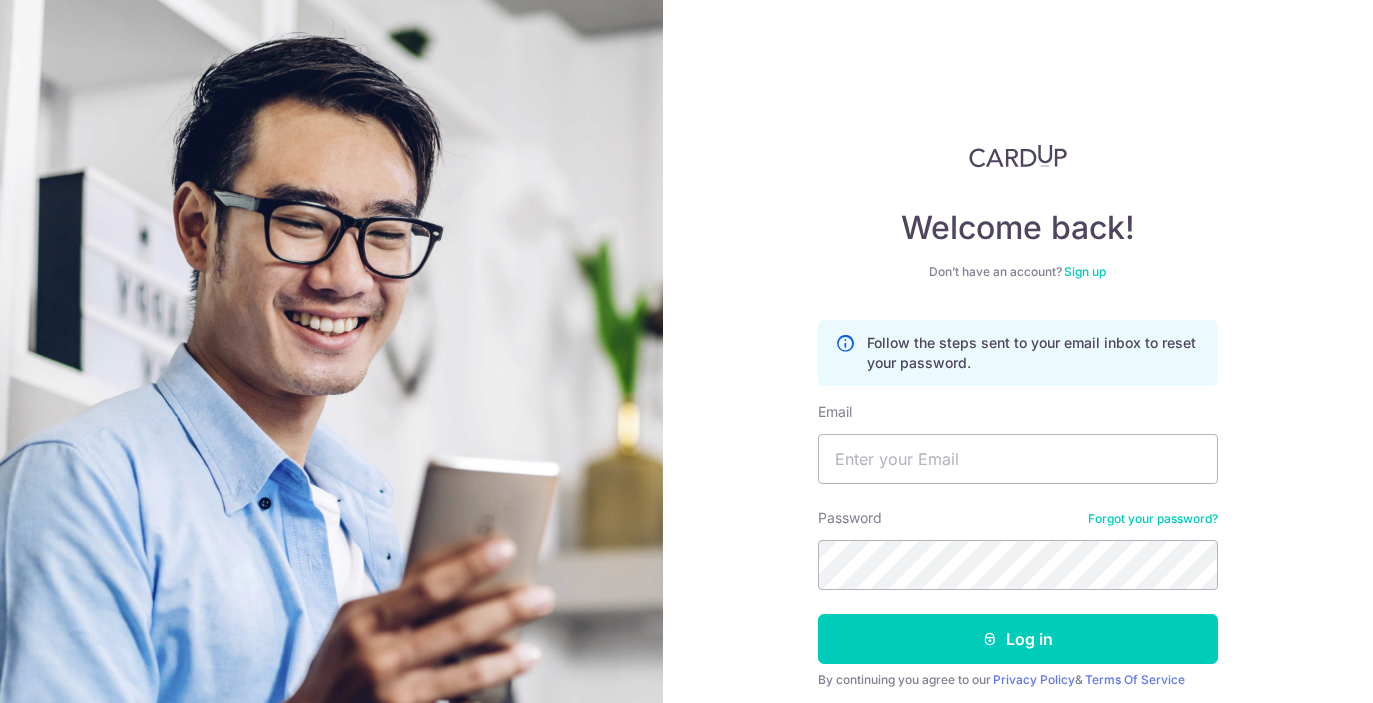 scroll, scrollTop: 0, scrollLeft: 0, axis: both 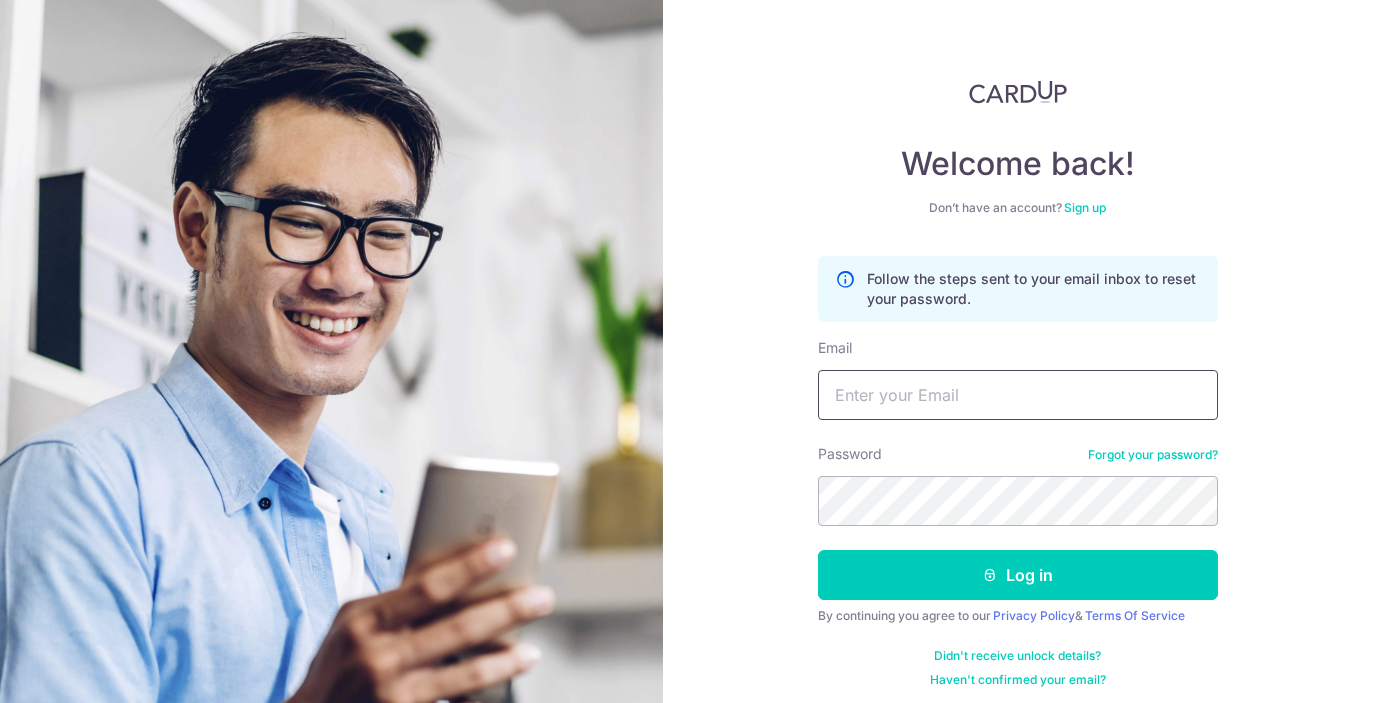click on "Email" at bounding box center [1018, 395] 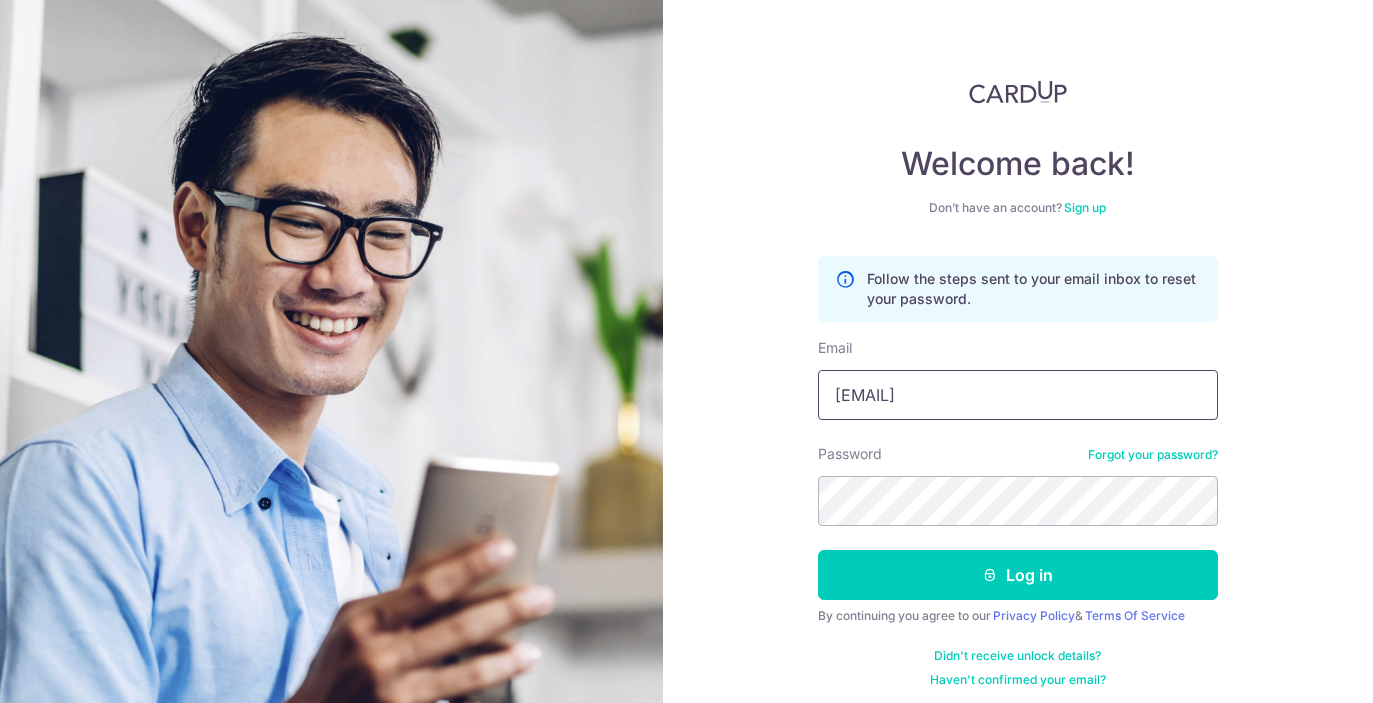 type on "[EMAIL]" 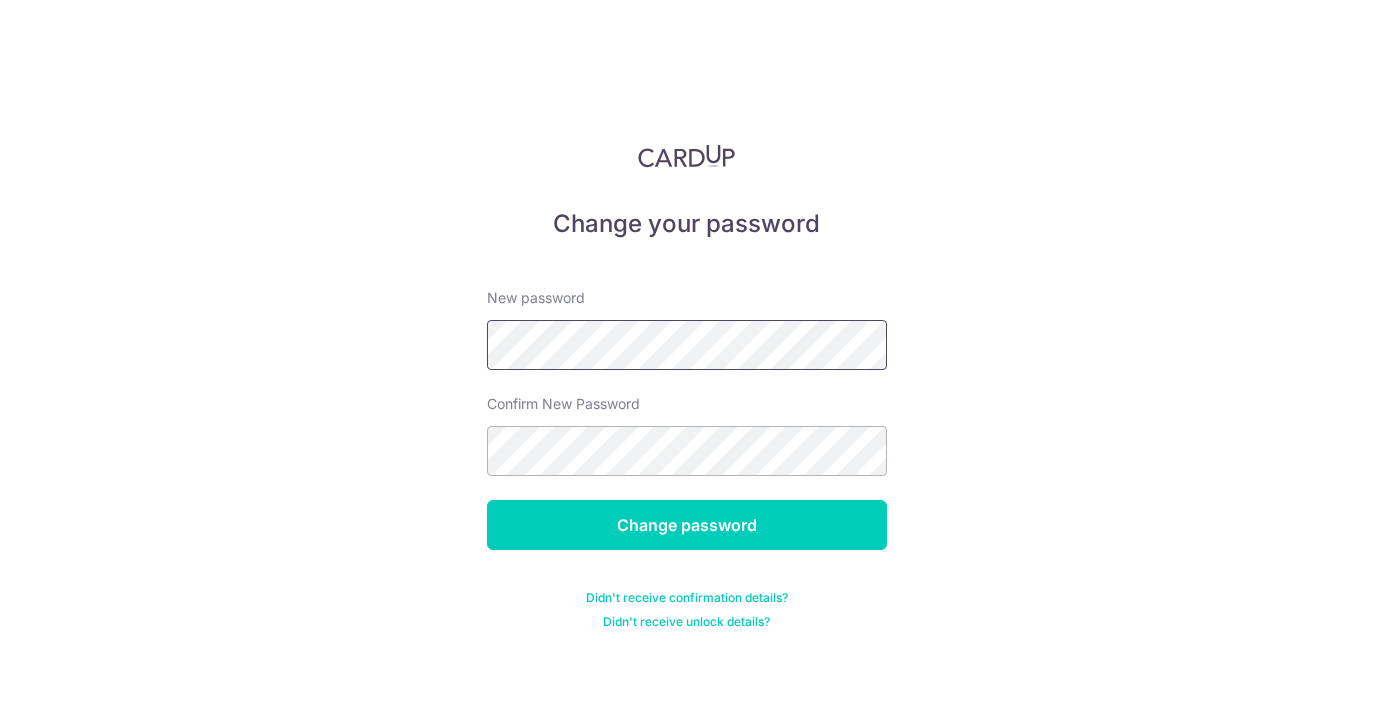 scroll, scrollTop: 0, scrollLeft: 0, axis: both 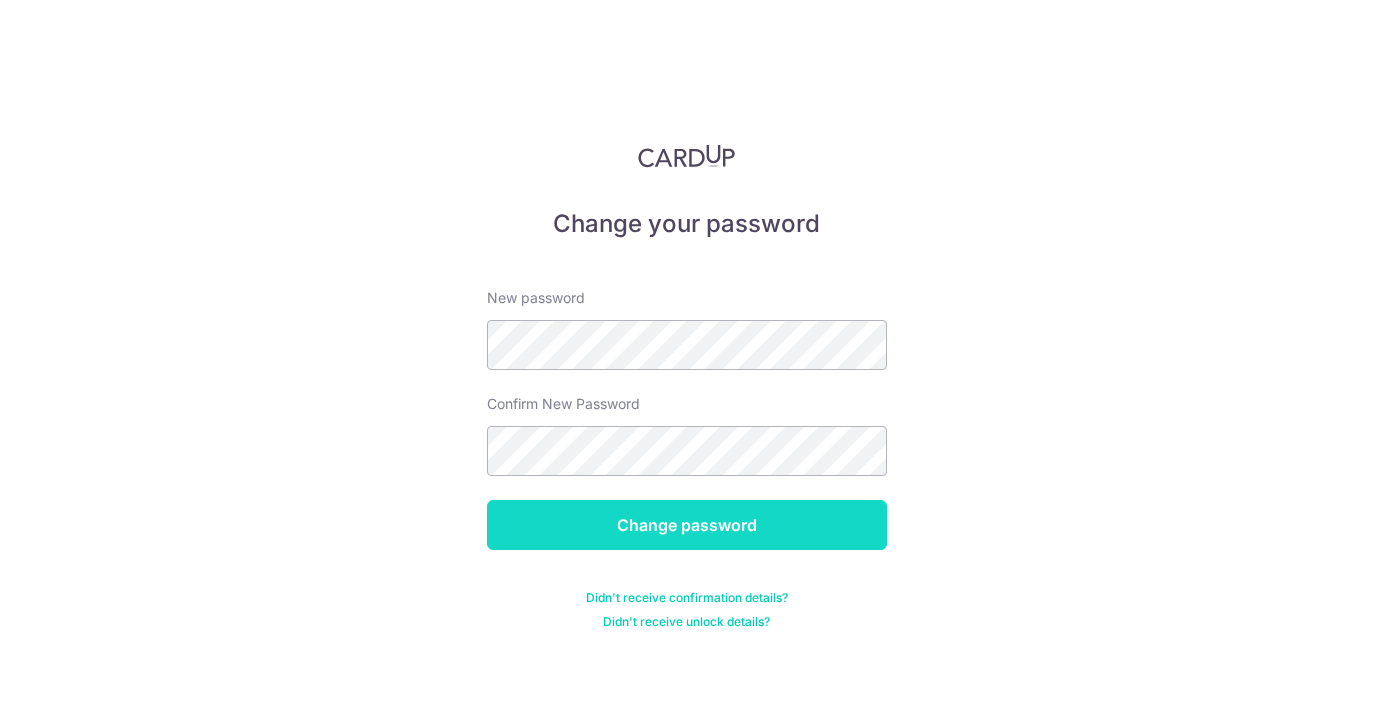 click on "Change password" at bounding box center (687, 525) 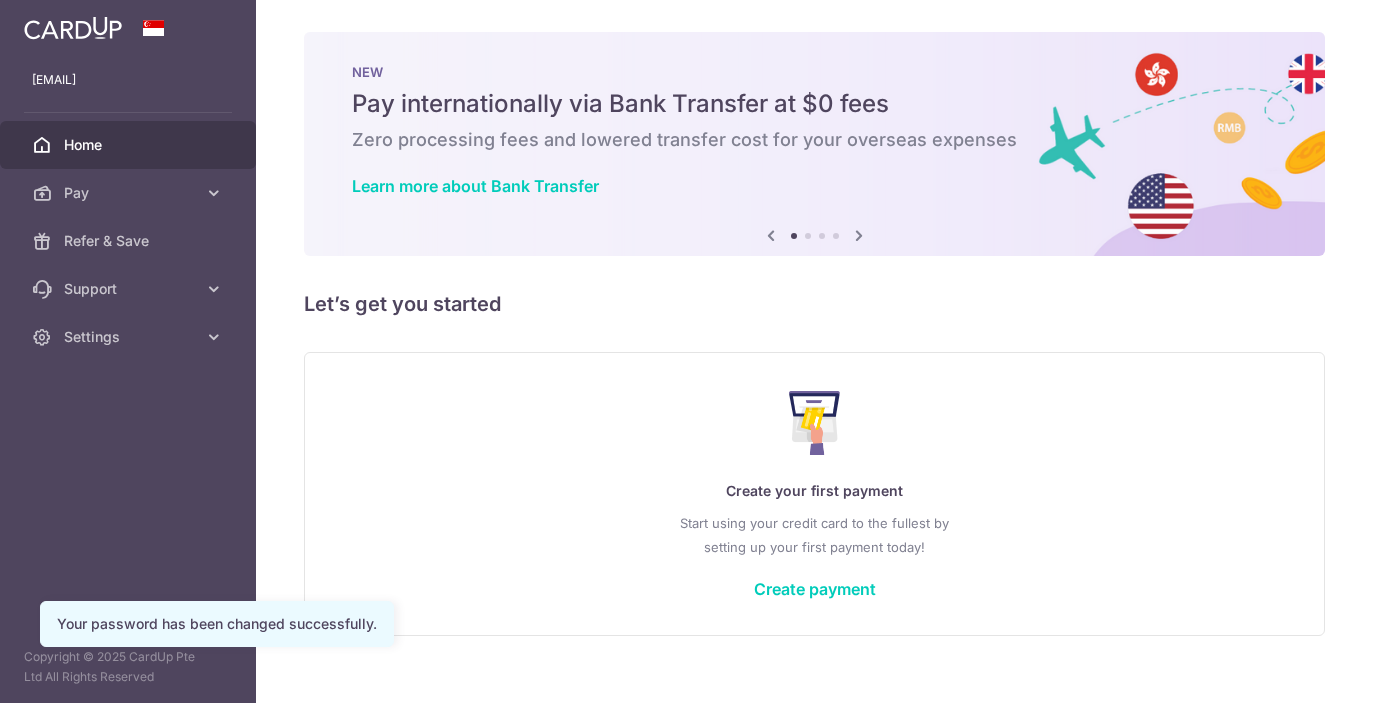 scroll, scrollTop: 0, scrollLeft: 0, axis: both 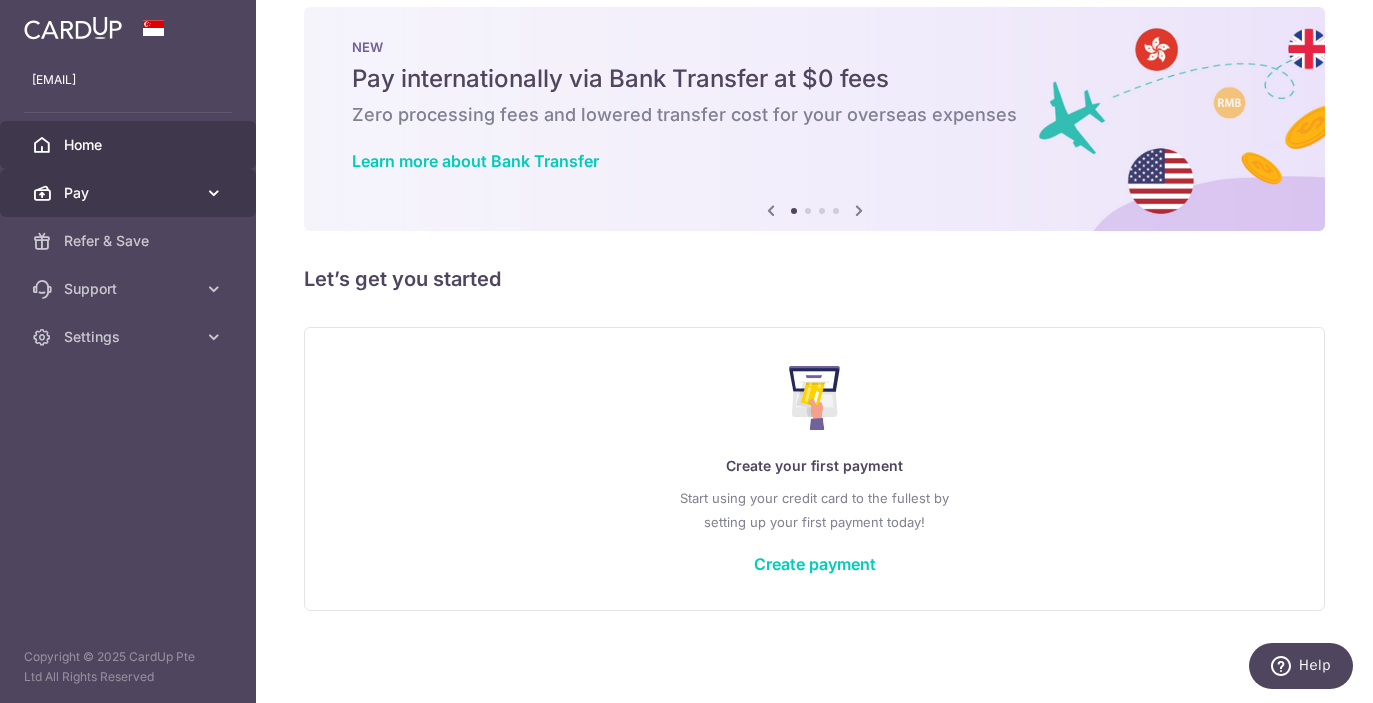 click at bounding box center (214, 193) 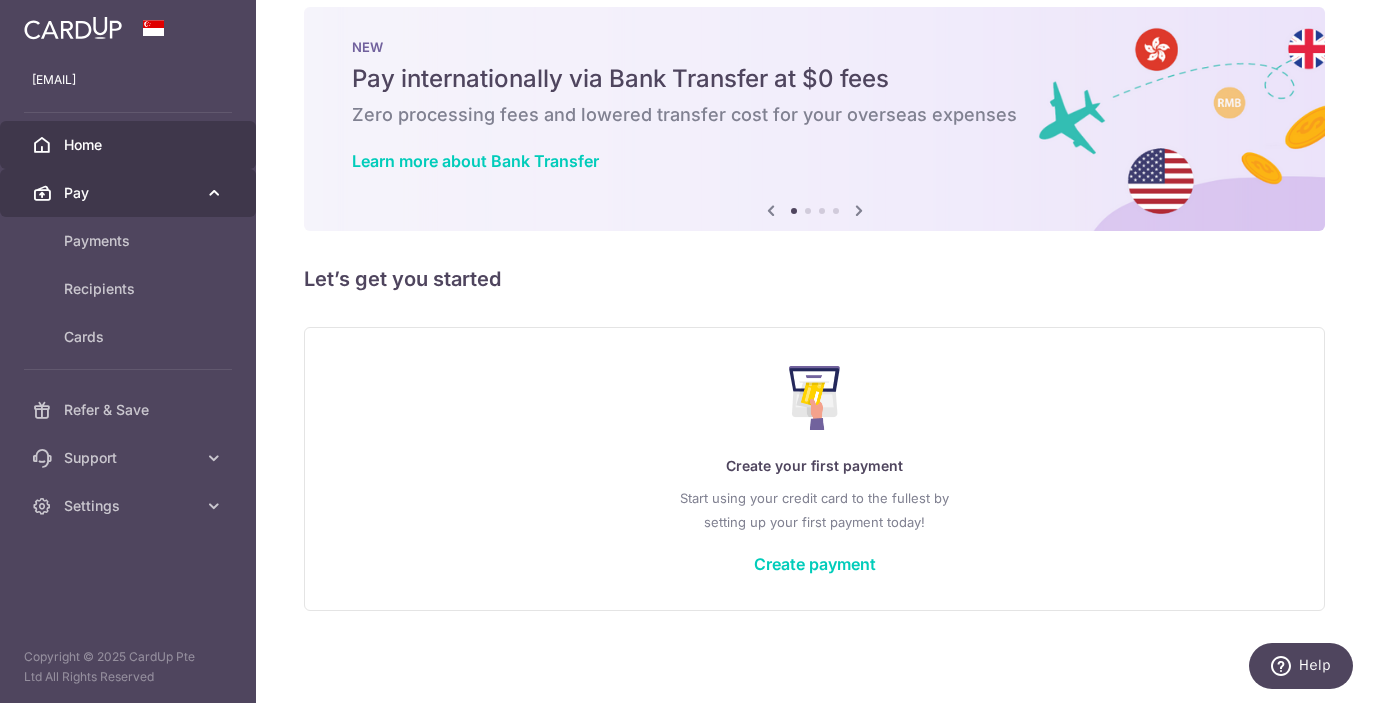click at bounding box center (214, 193) 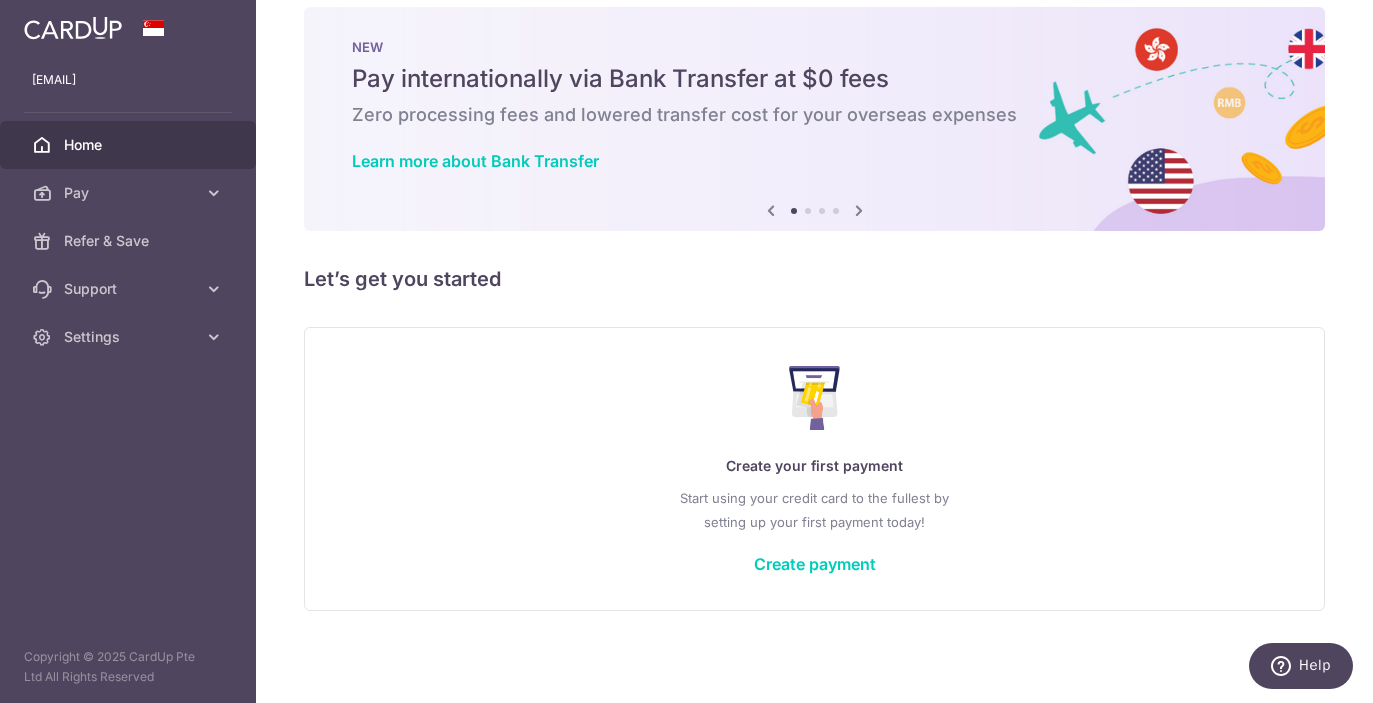 scroll, scrollTop: 27, scrollLeft: 0, axis: vertical 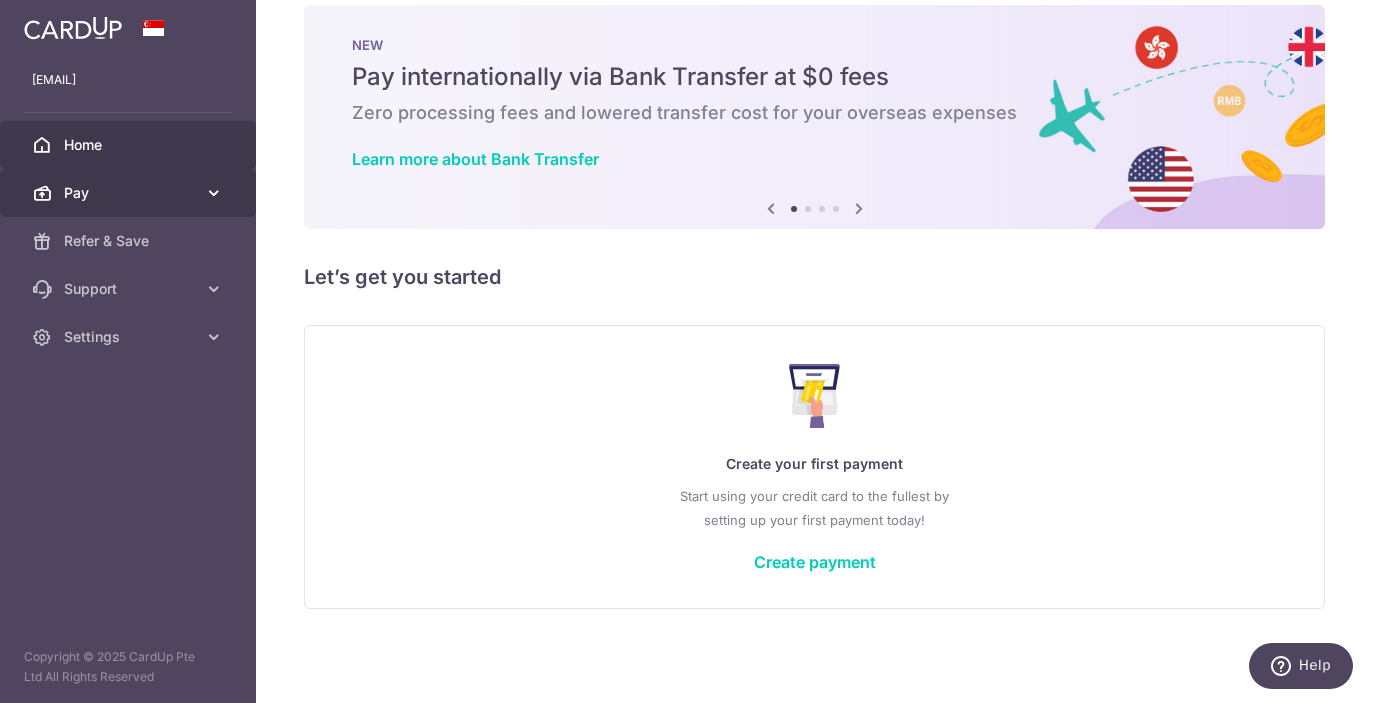 click at bounding box center (214, 193) 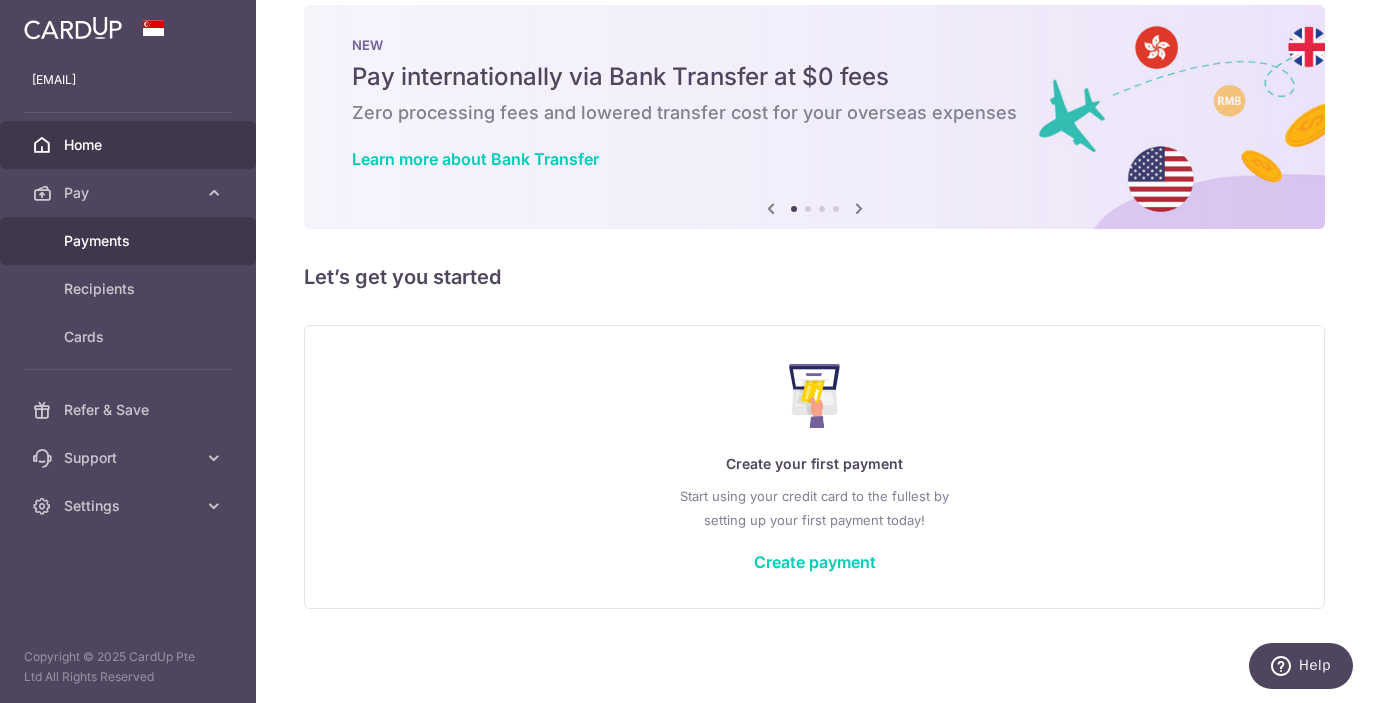 click on "Payments" at bounding box center [130, 241] 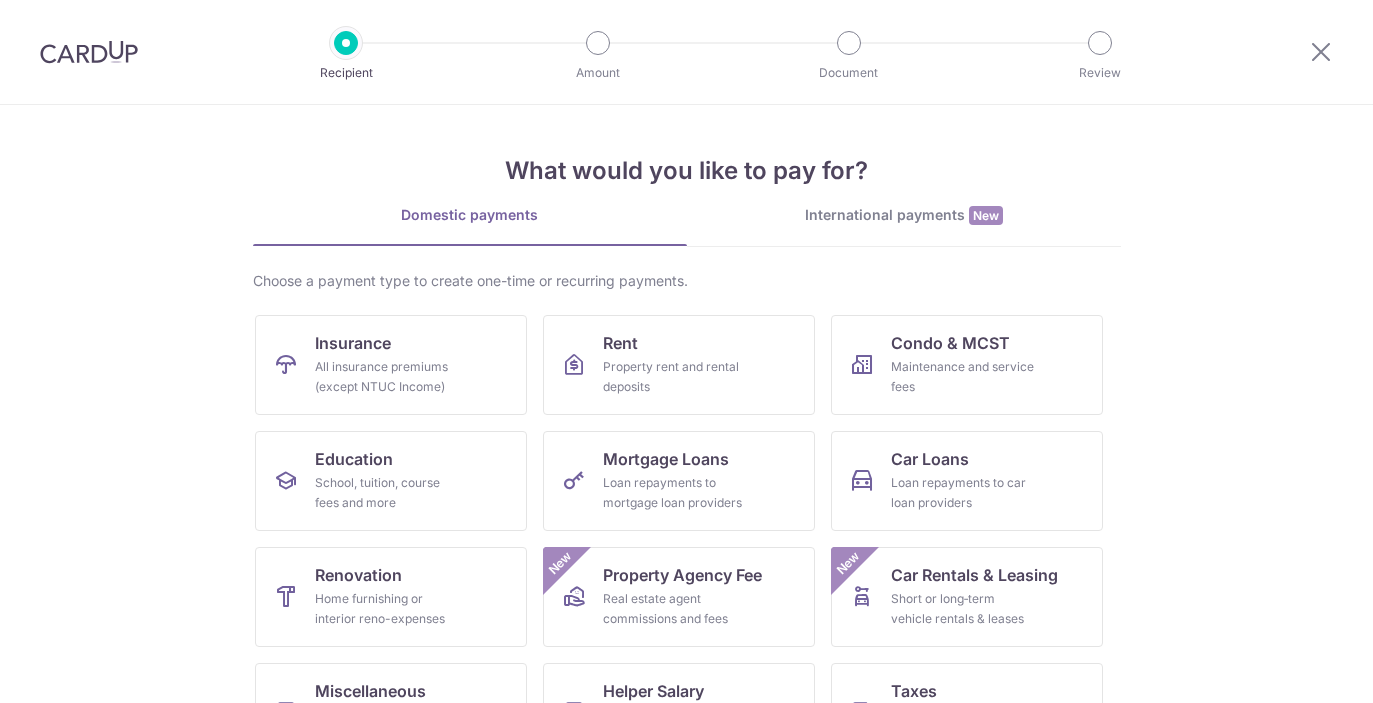 scroll, scrollTop: 0, scrollLeft: 0, axis: both 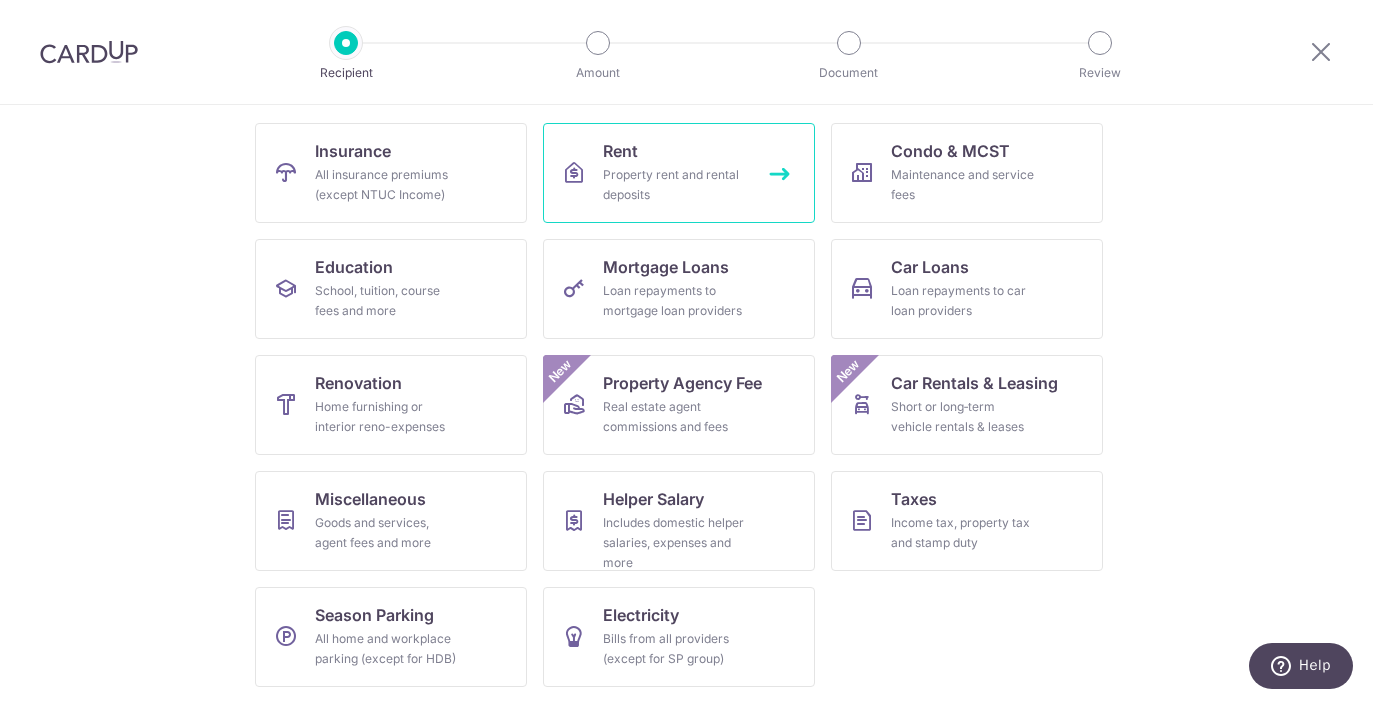 click on "Property rent and rental deposits" at bounding box center (675, 185) 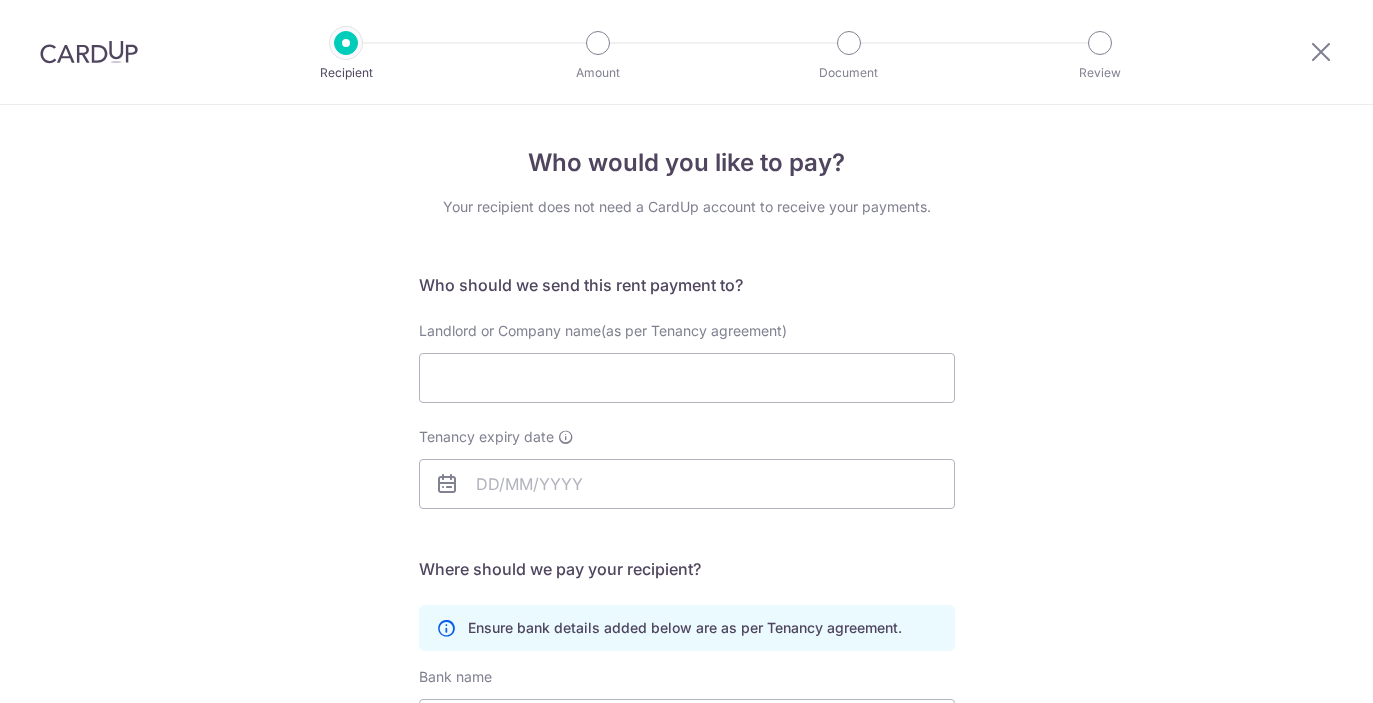 scroll, scrollTop: 0, scrollLeft: 0, axis: both 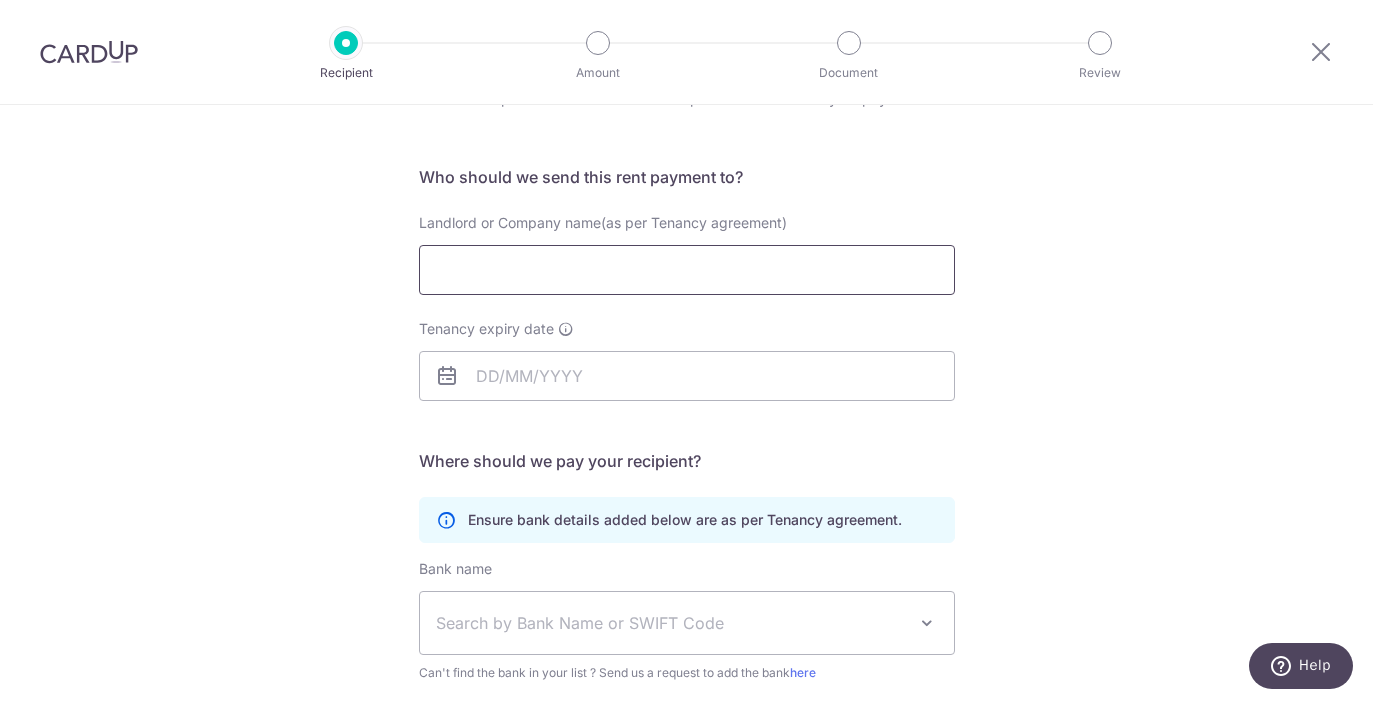 click on "Landlord or Company name(as per Tenancy agreement)" at bounding box center (687, 270) 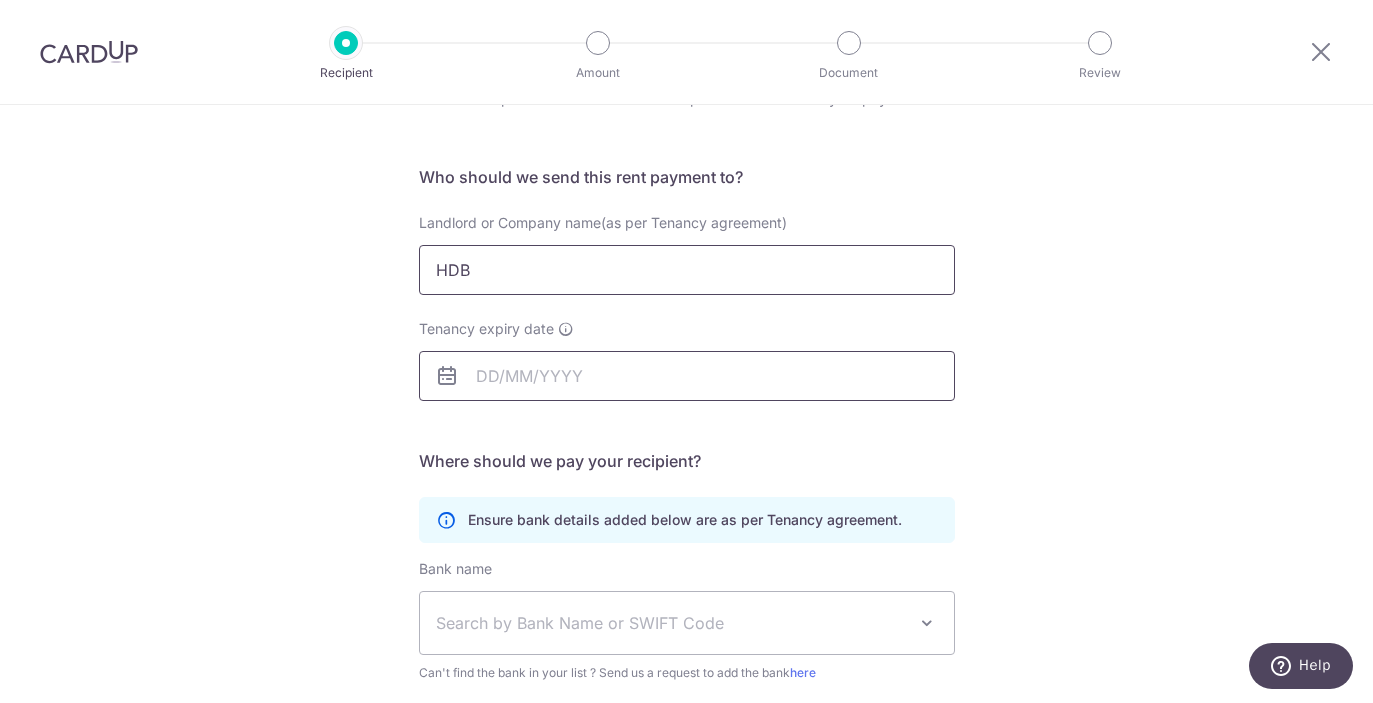 type on "HDB" 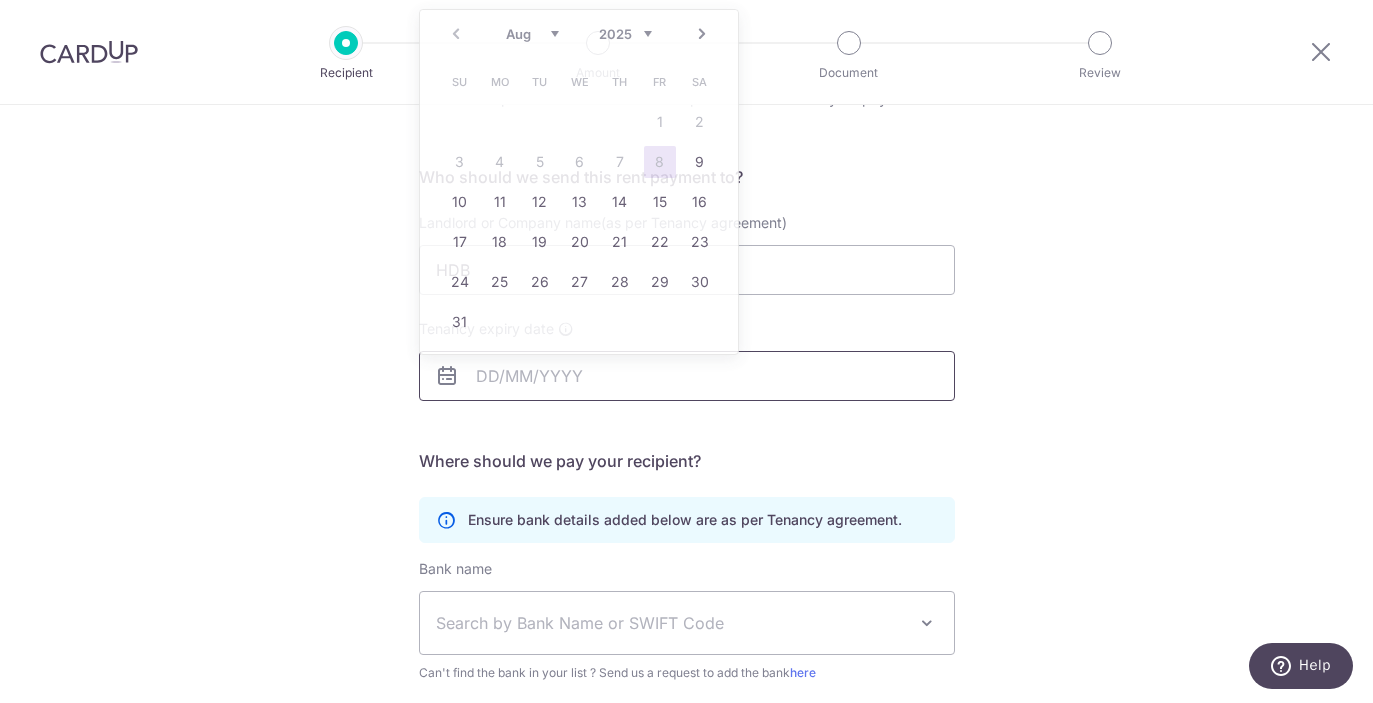 click on "Tenancy expiry date" at bounding box center (687, 376) 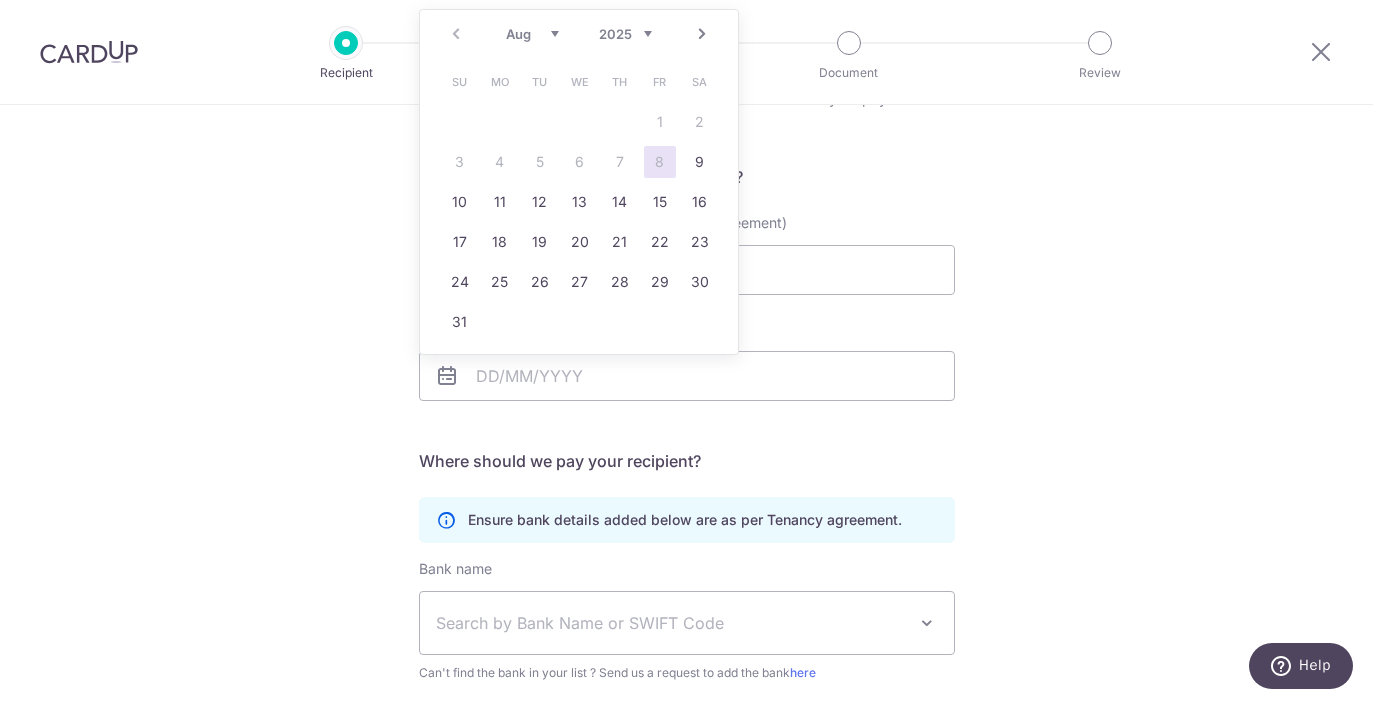 click on "Next" at bounding box center [702, 34] 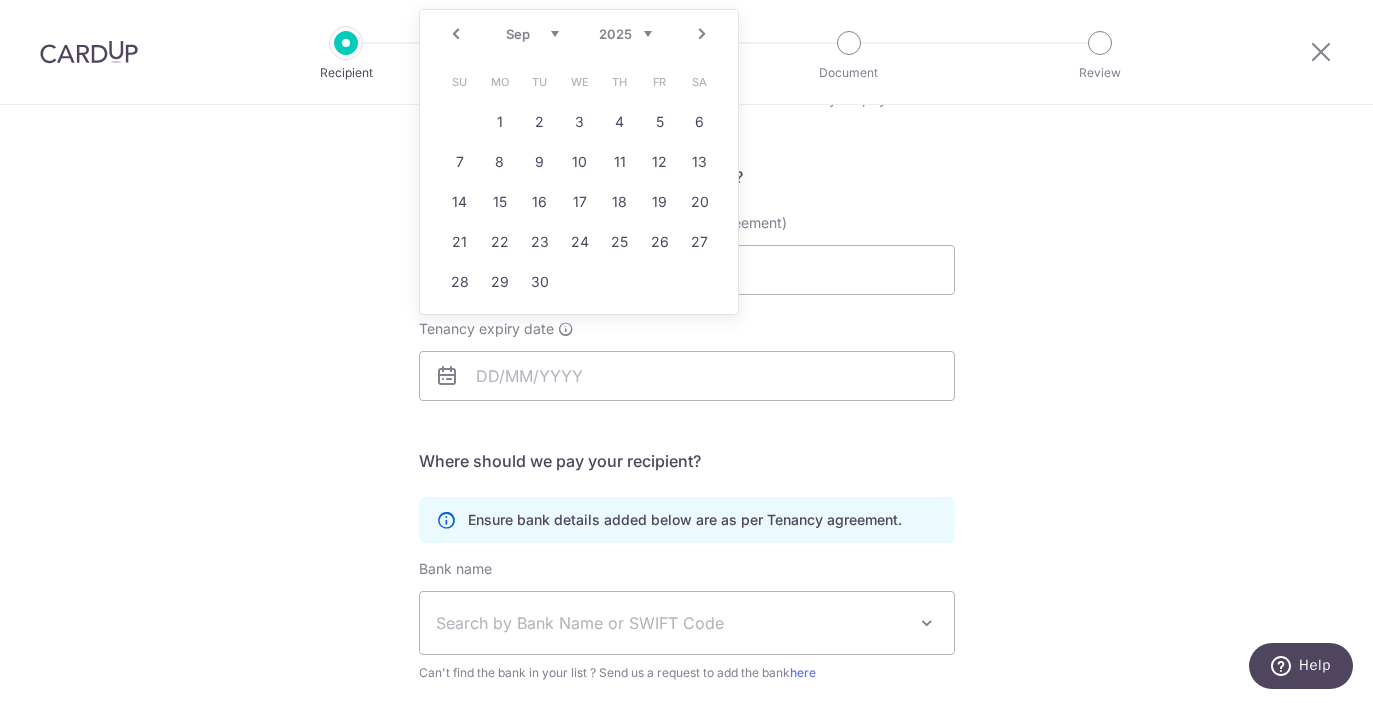 click on "2025 2026 2027 2028 2029 2030 2031 2032 2033 2034 2035" at bounding box center (625, 34) 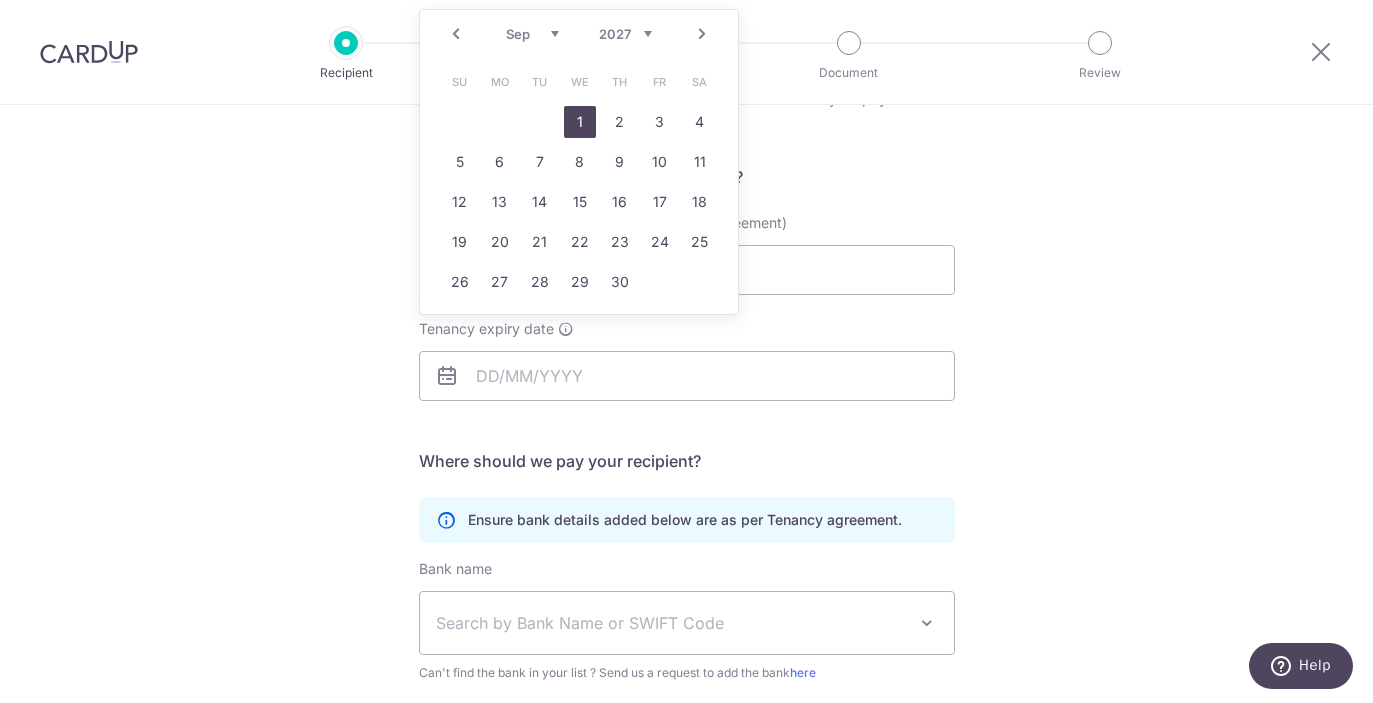 click on "1" at bounding box center (580, 122) 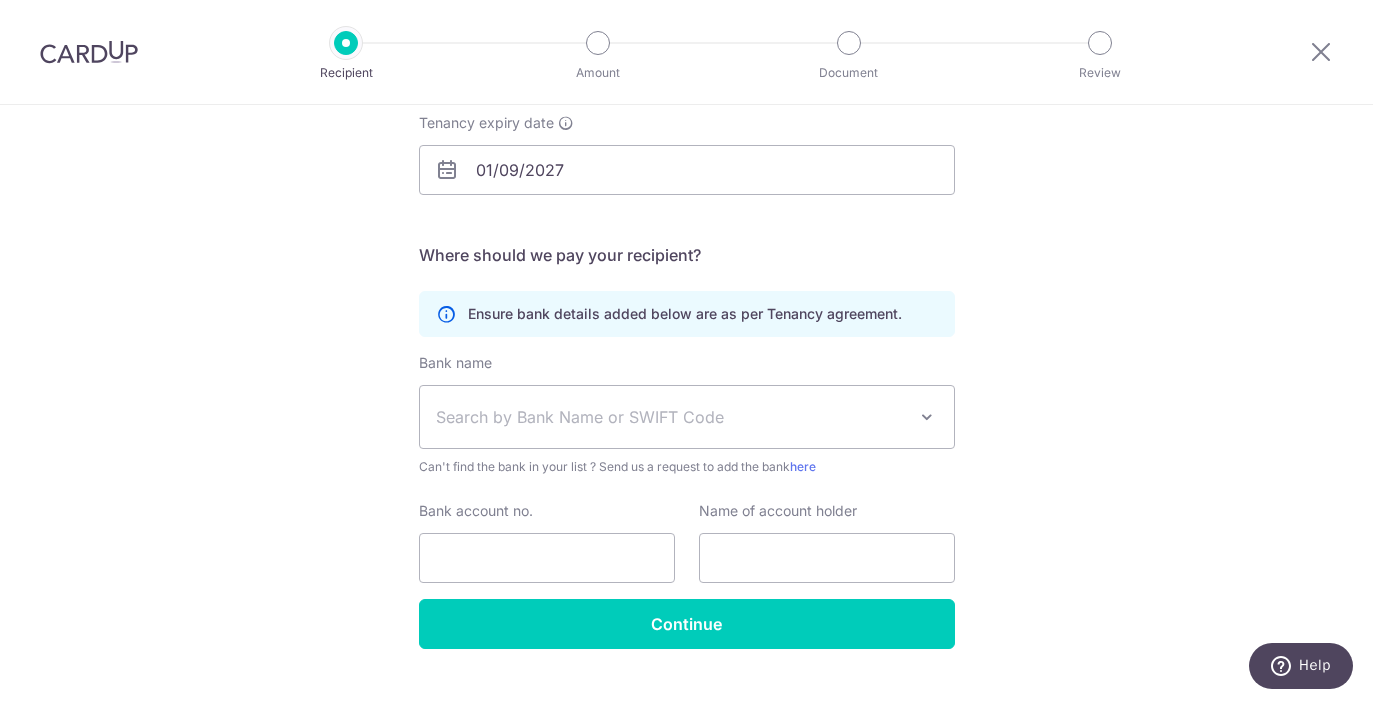 scroll, scrollTop: 316, scrollLeft: 0, axis: vertical 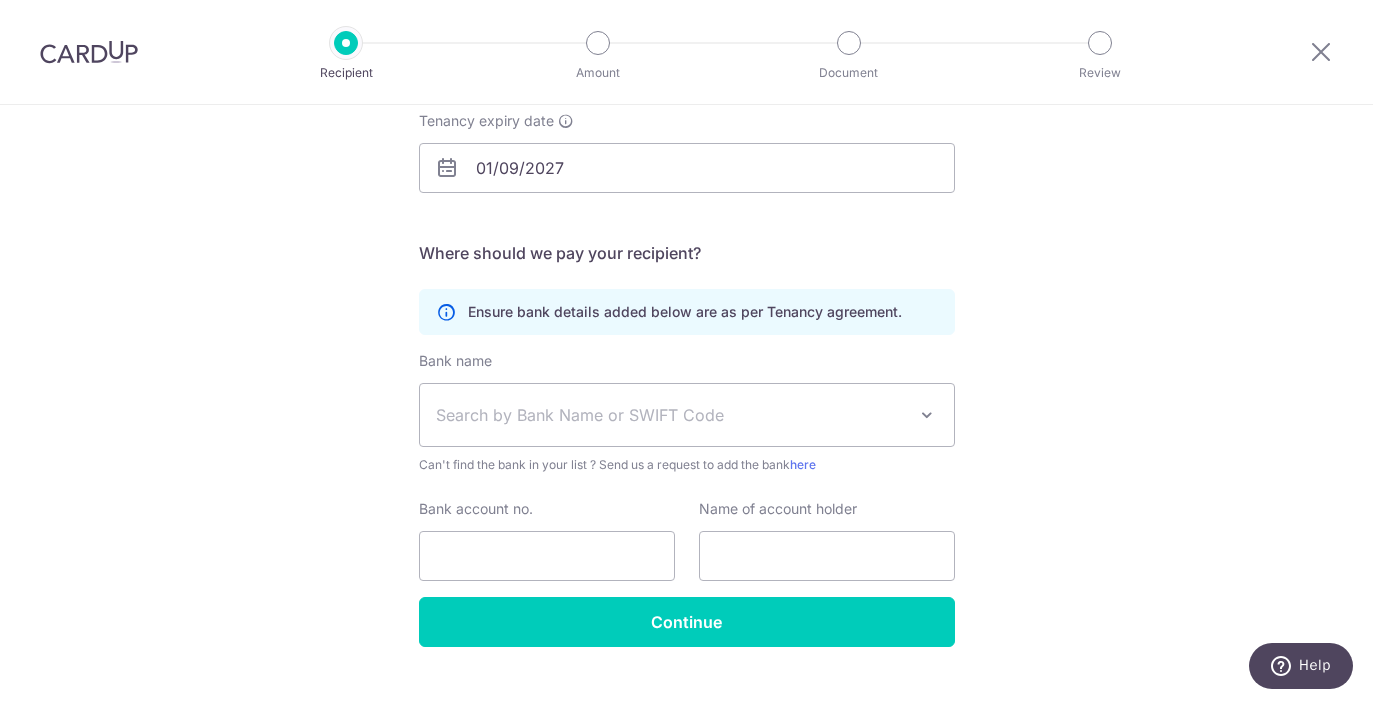 click on "Search by Bank Name or SWIFT Code" at bounding box center (671, 415) 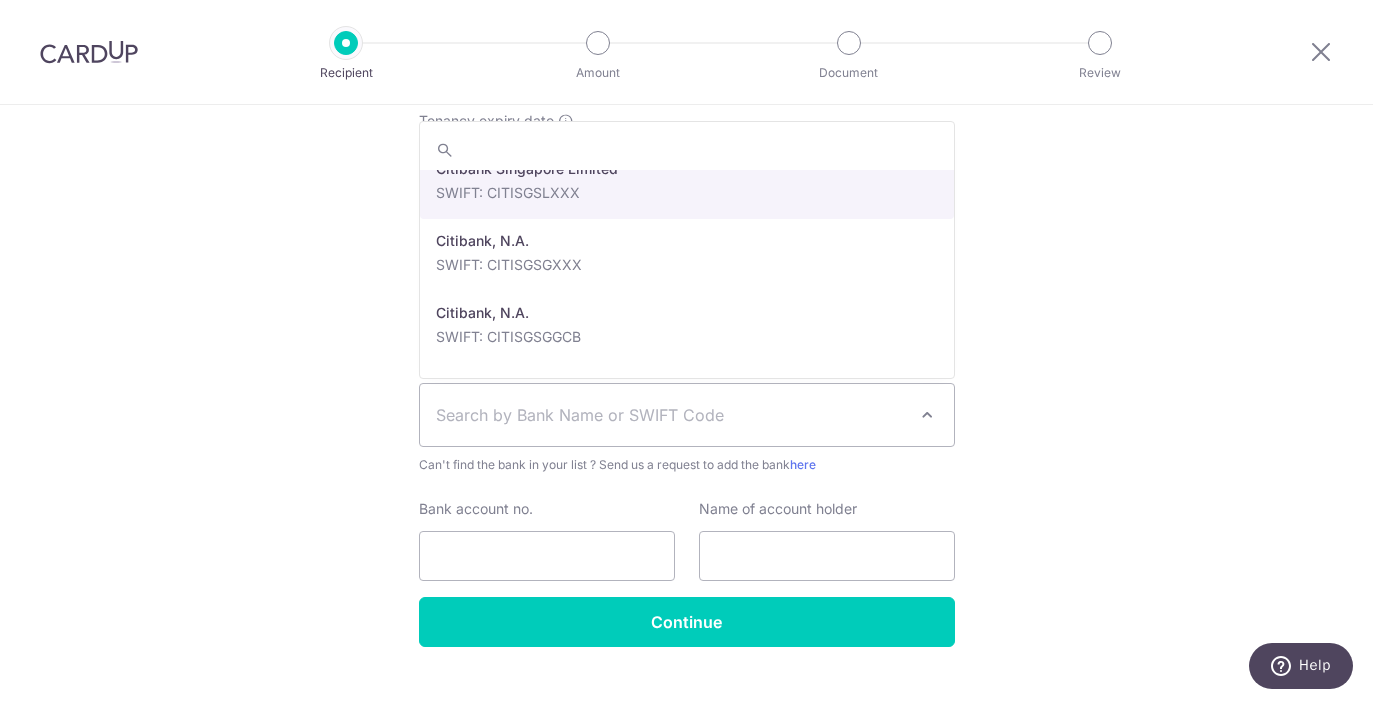 scroll, scrollTop: 960, scrollLeft: 0, axis: vertical 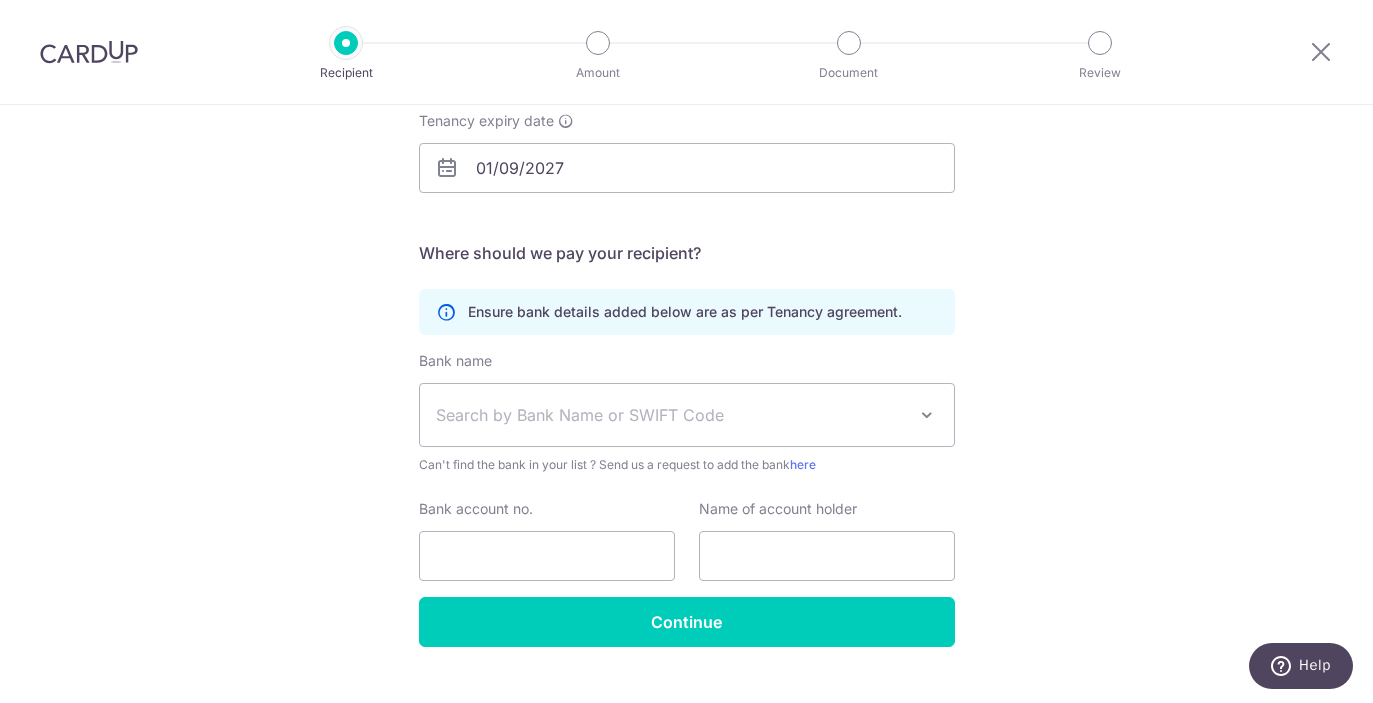 click on "Who would you like to pay?
Your recipient does not need a CardUp account to receive your payments.
Who should we send this rent payment to?
Landlord or Company name(as per Tenancy agreement)
HDB
Tenancy expiry date
01/09/2027
translation missing: en.no key
URL
Telephone" at bounding box center (686, 265) 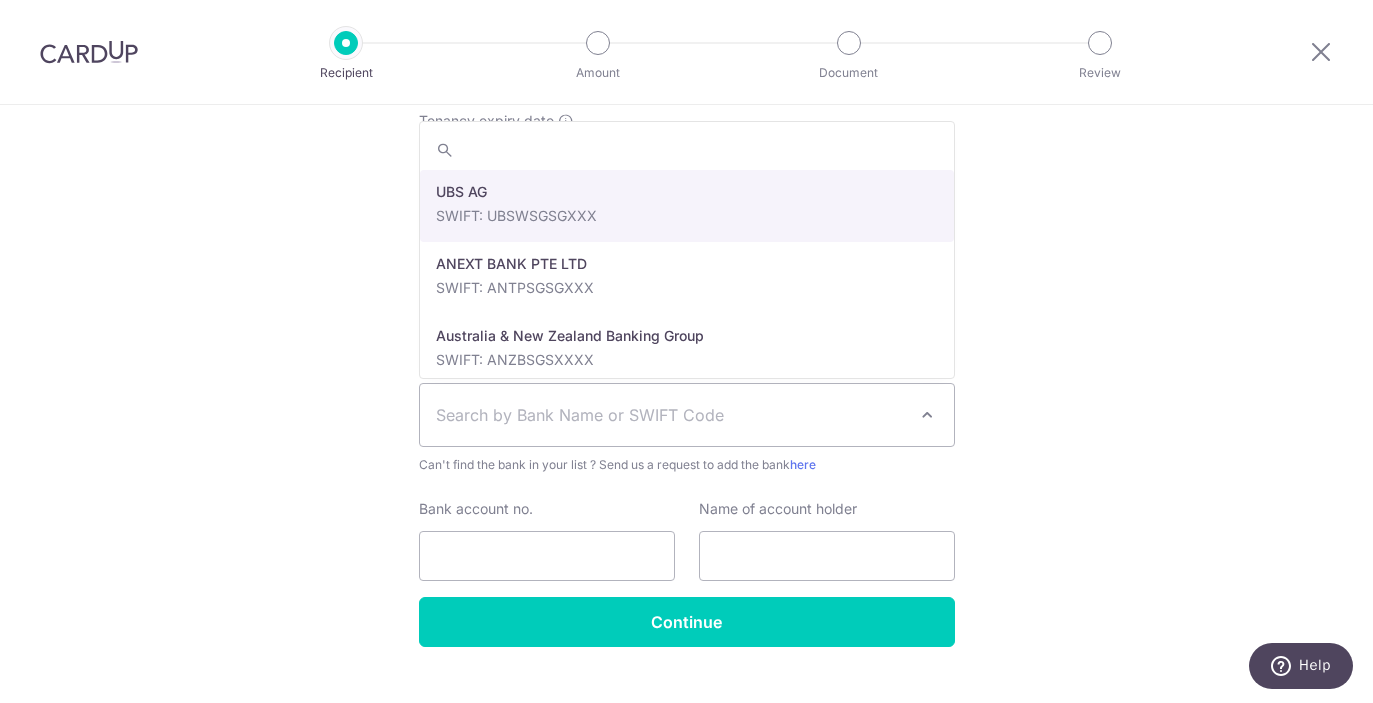 click on "Search by Bank Name or SWIFT Code" at bounding box center [671, 415] 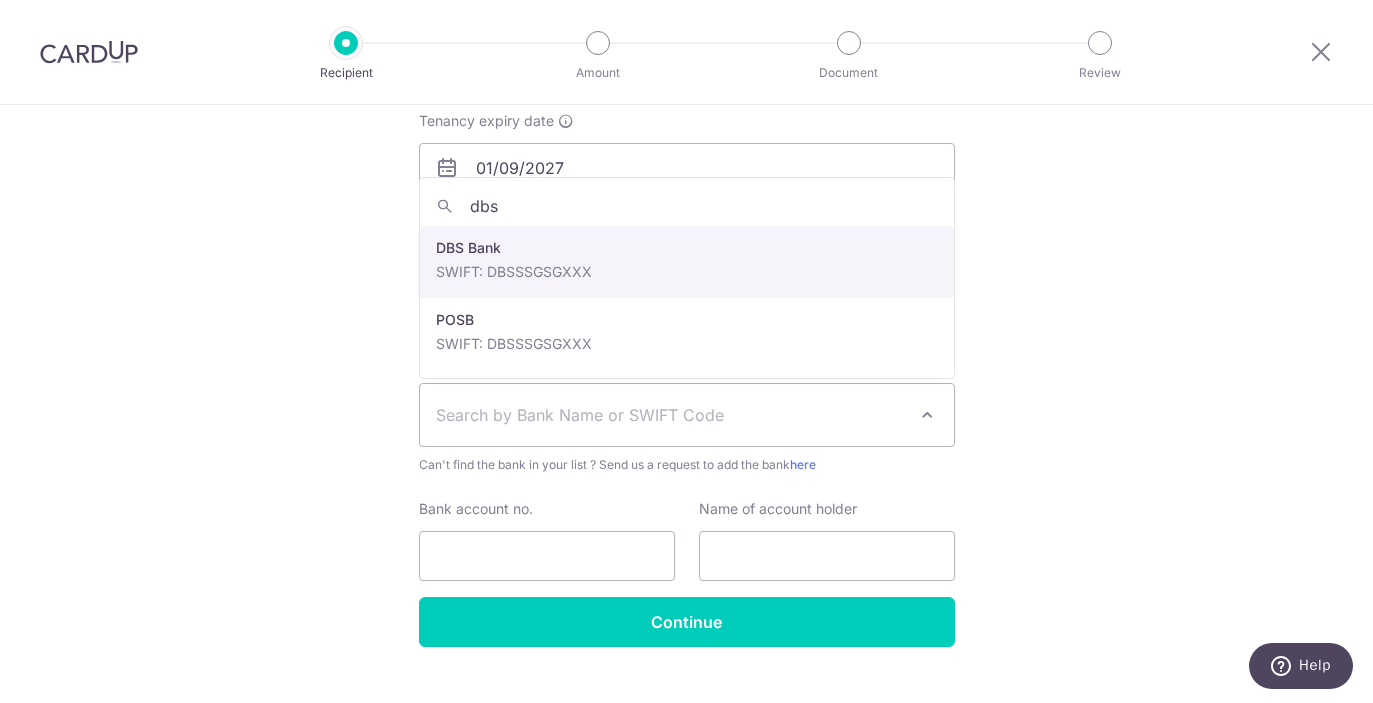 type on "dbs" 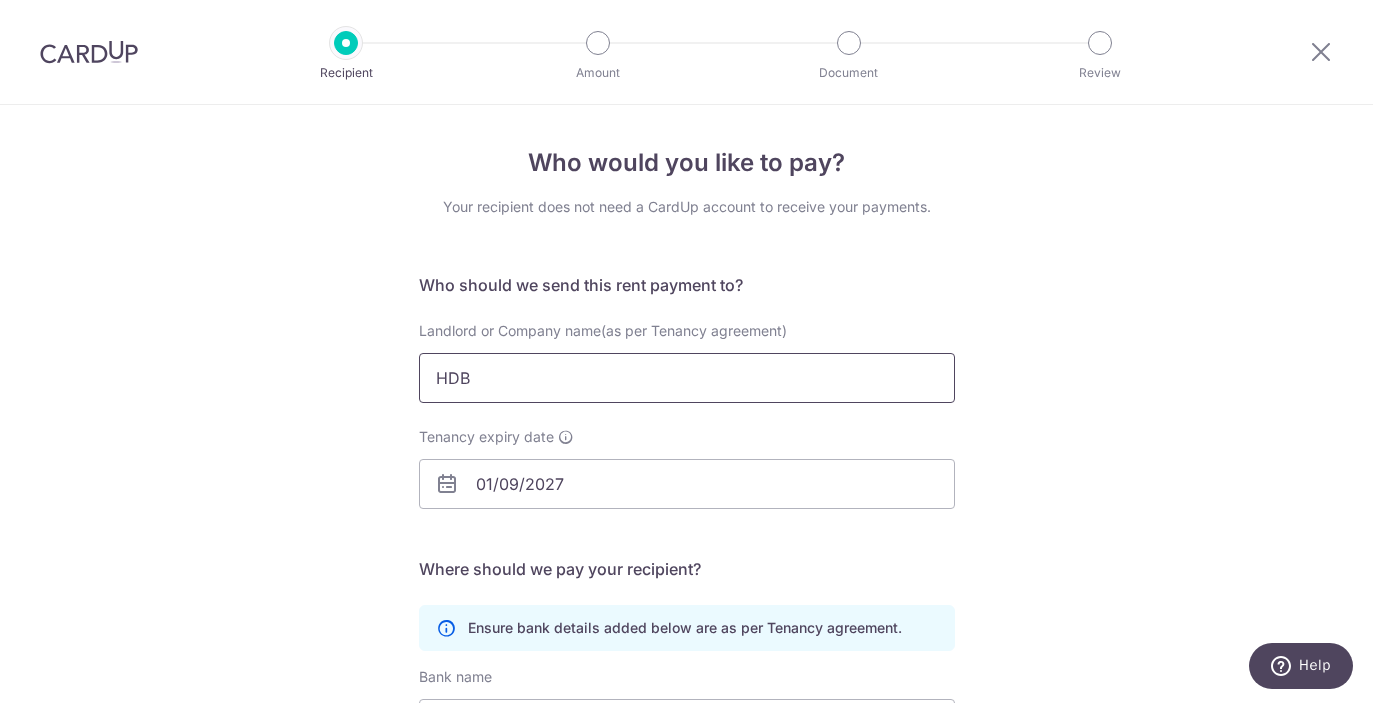 scroll, scrollTop: 324, scrollLeft: 0, axis: vertical 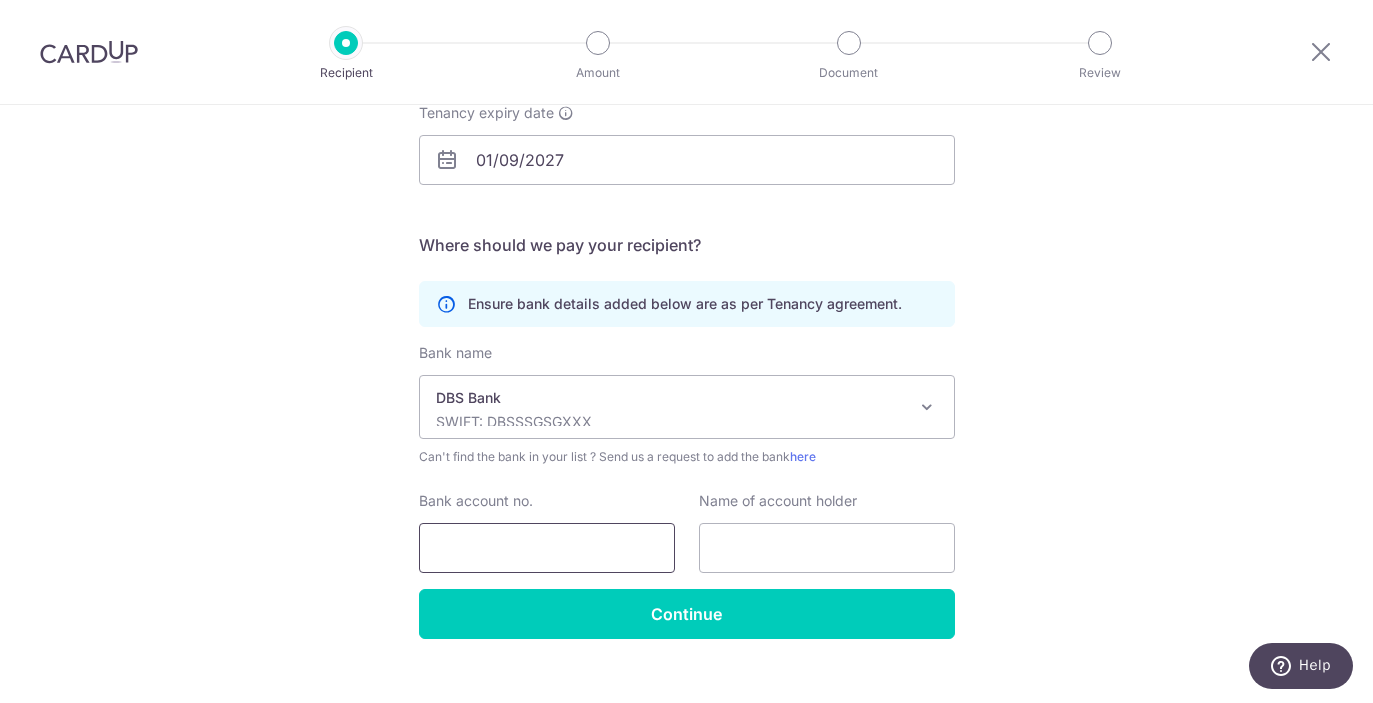 click on "Bank account no." at bounding box center (547, 548) 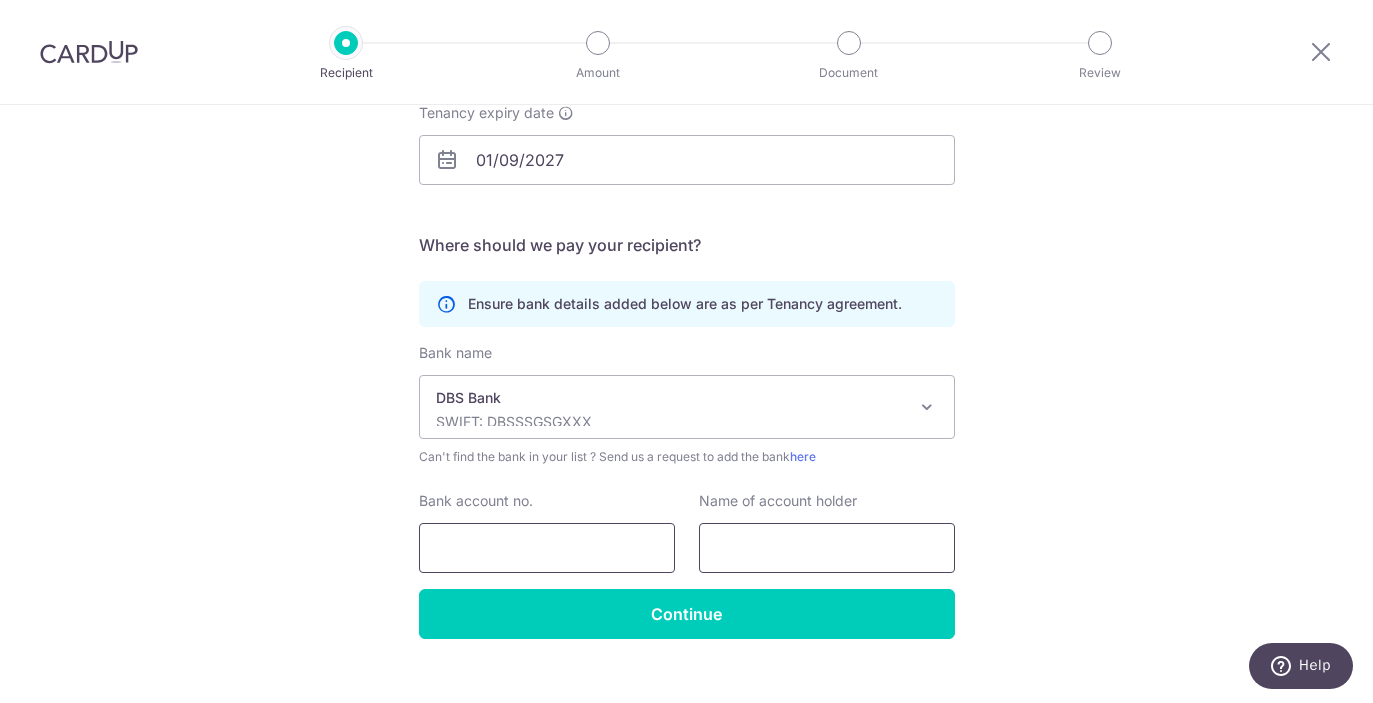 scroll, scrollTop: 0, scrollLeft: 0, axis: both 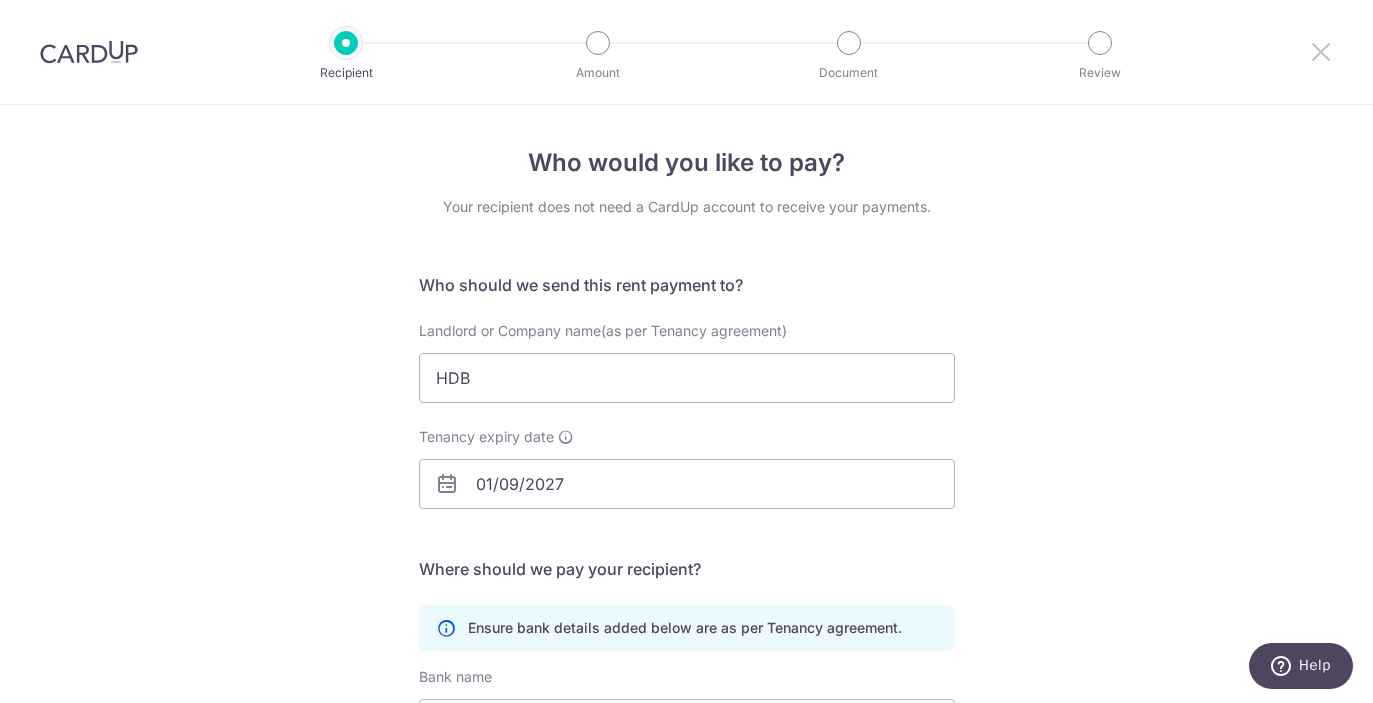 click at bounding box center (1321, 51) 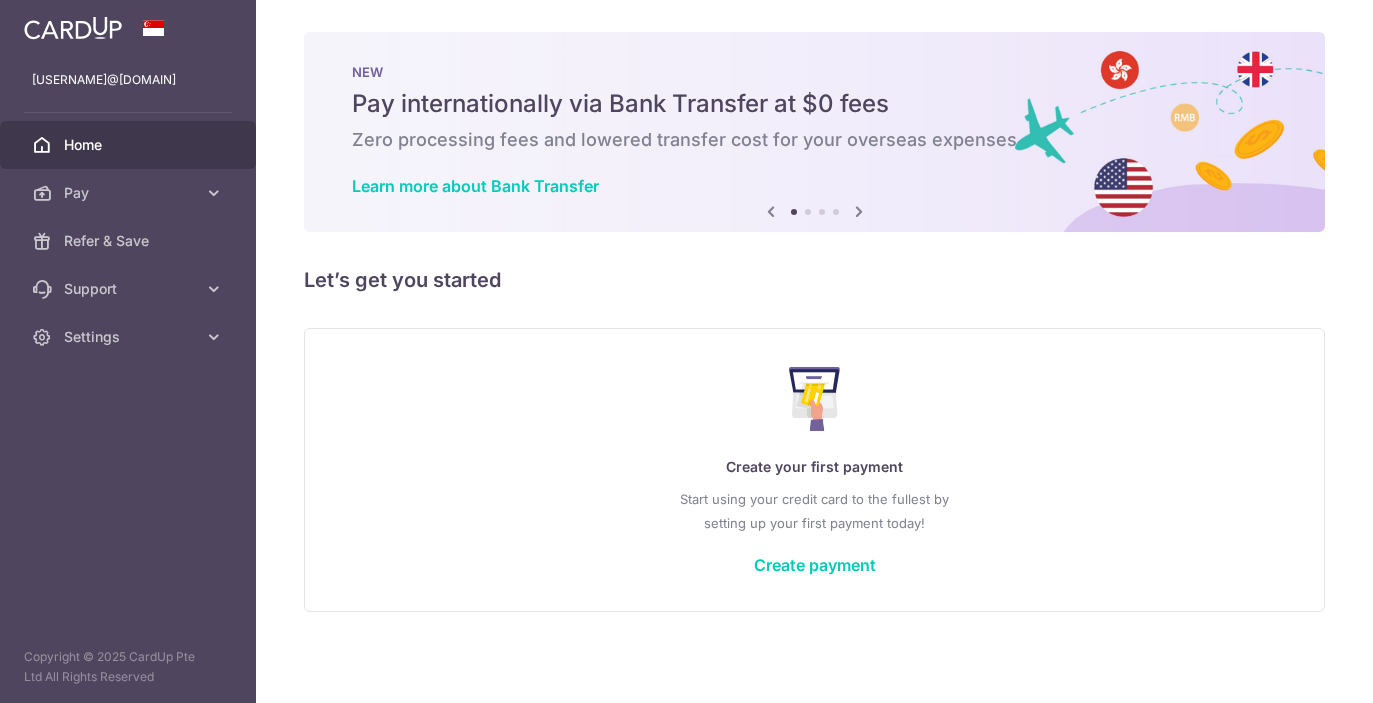 scroll, scrollTop: 0, scrollLeft: 0, axis: both 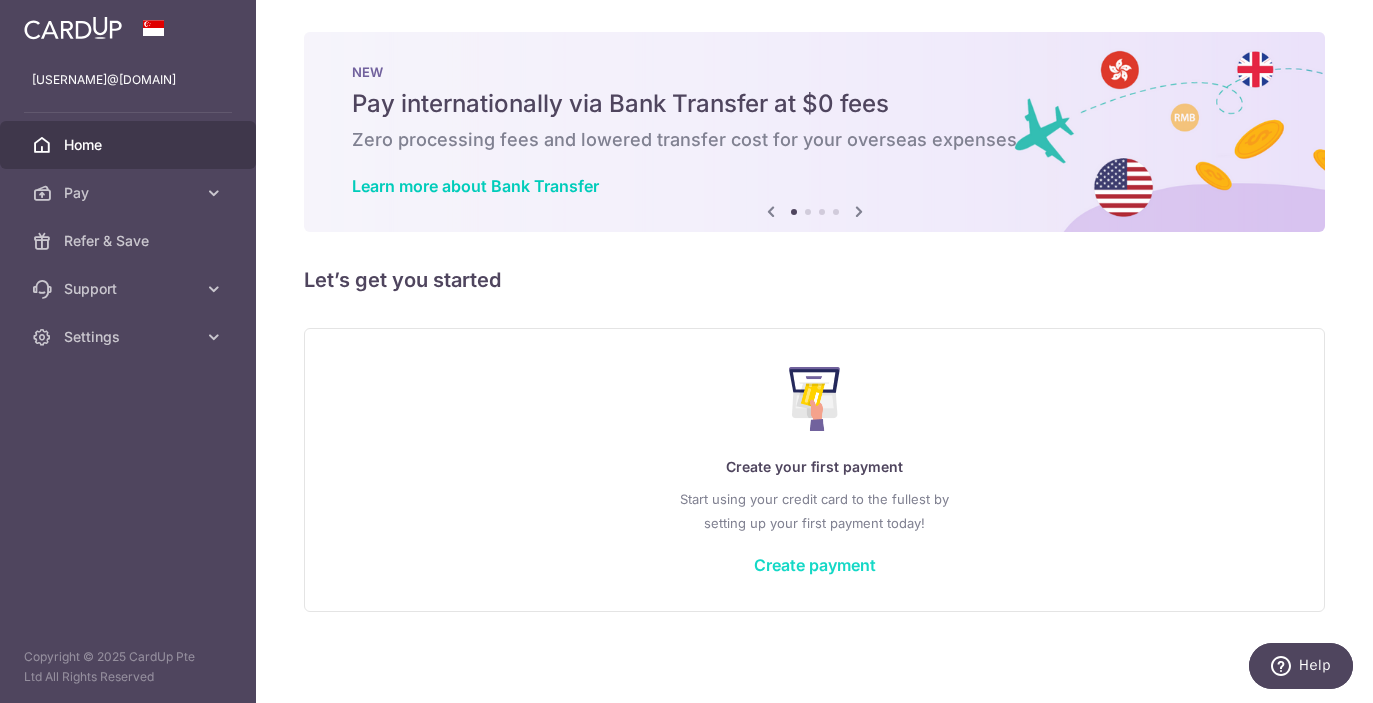 click on "Create payment" at bounding box center [815, 565] 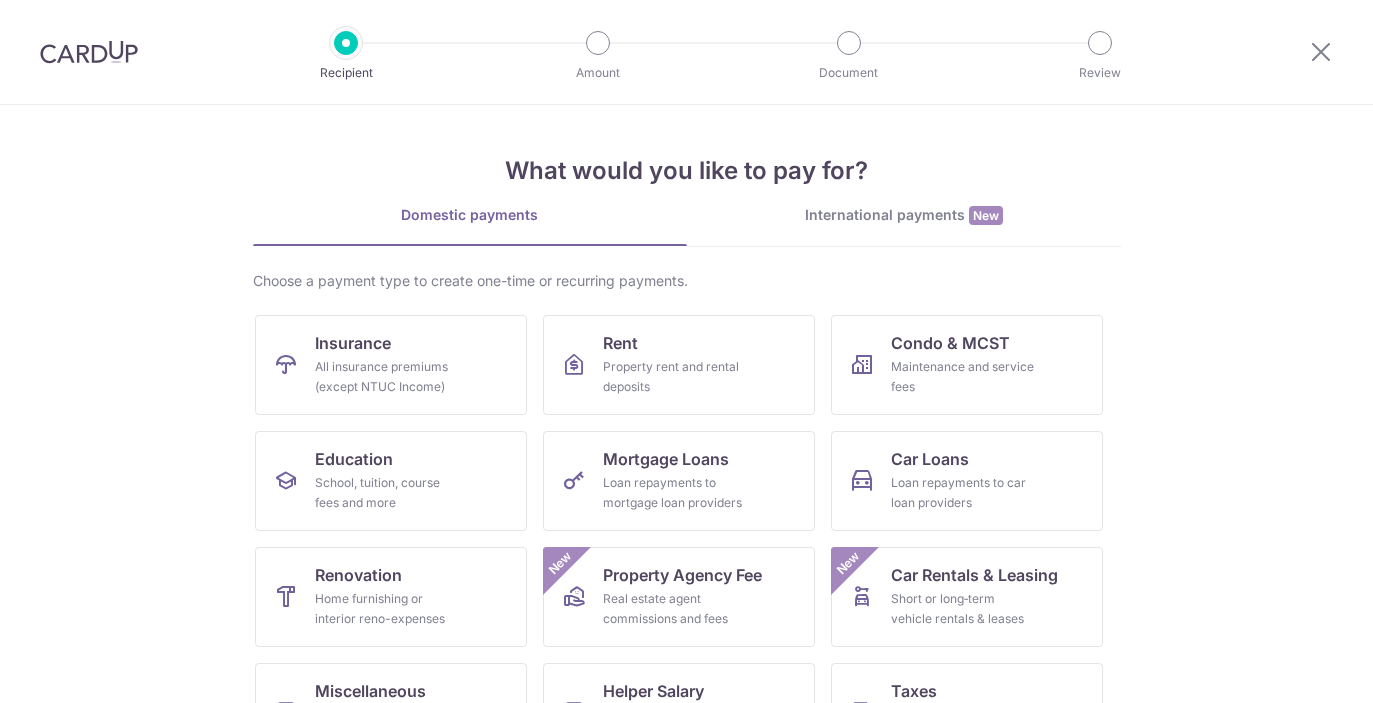 scroll, scrollTop: 0, scrollLeft: 0, axis: both 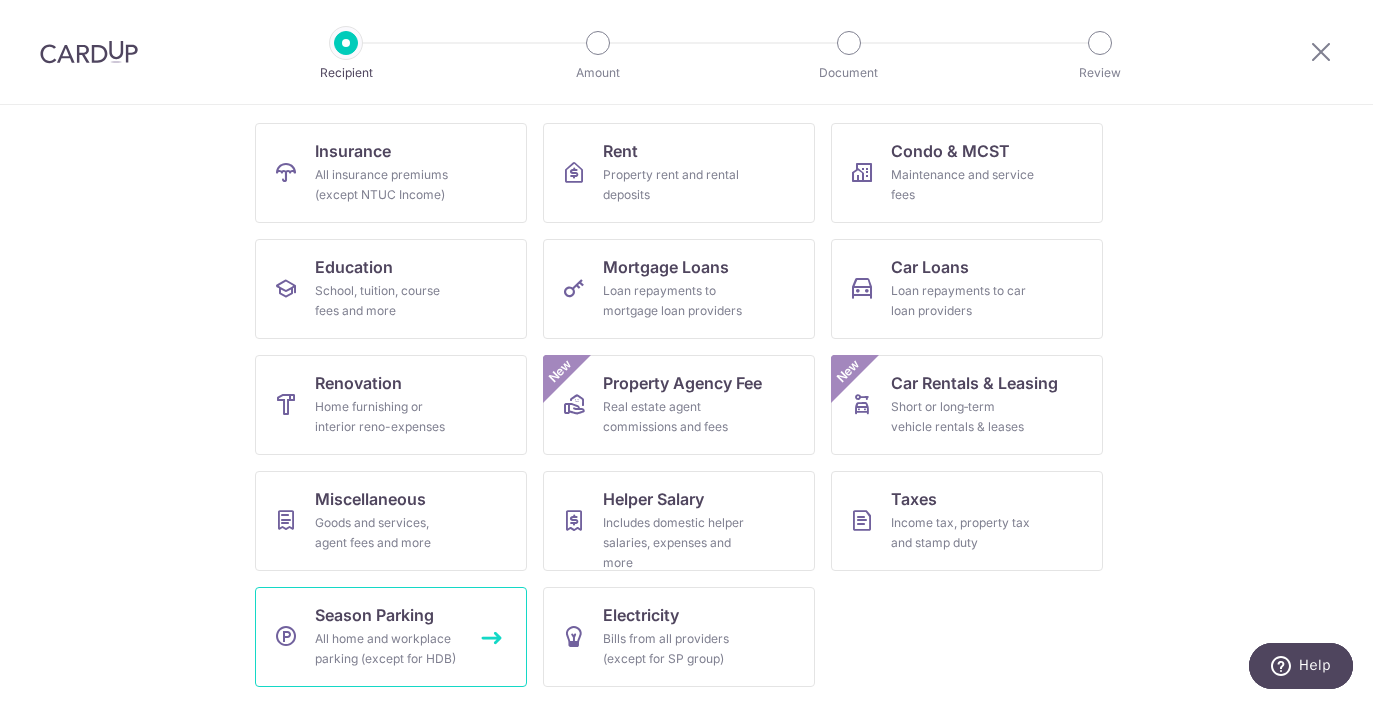 click on "All home and workplace parking (except for HDB)" at bounding box center (387, 649) 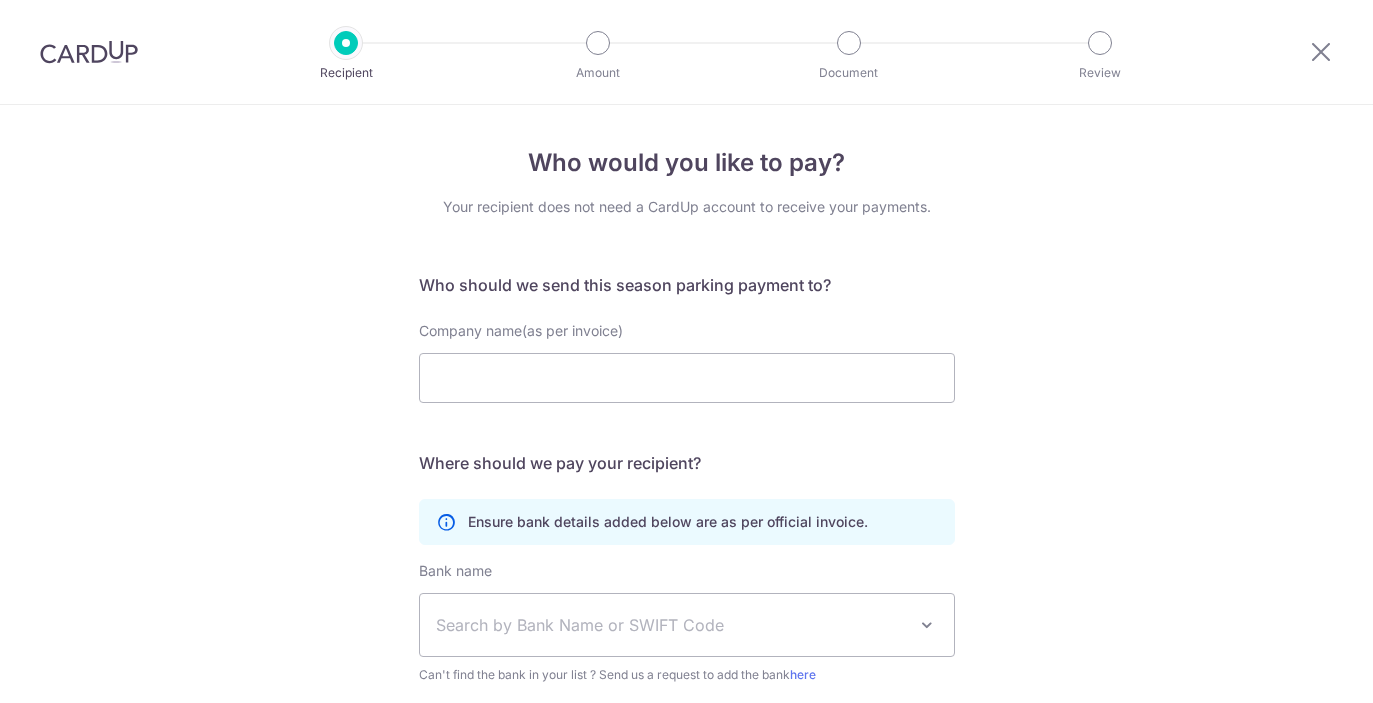 scroll, scrollTop: 0, scrollLeft: 0, axis: both 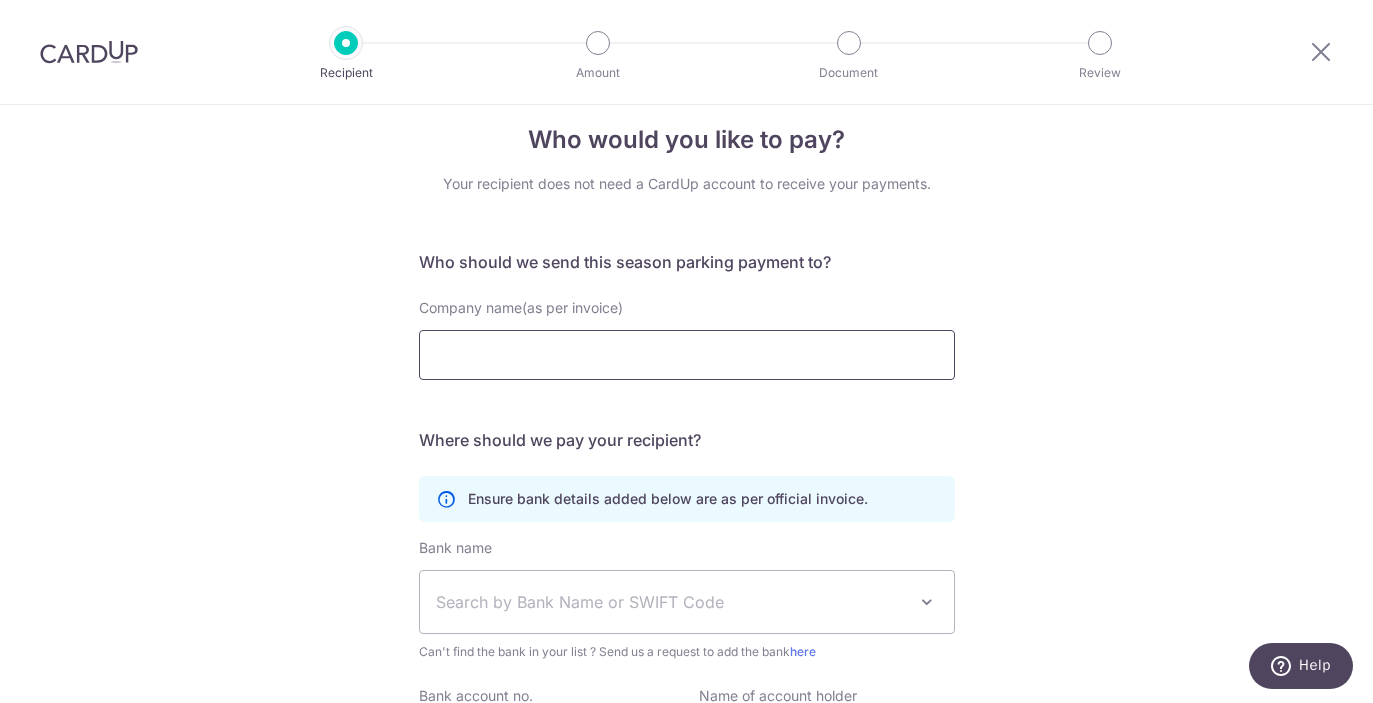 click on "Company name(as per  invoice)" at bounding box center [687, 355] 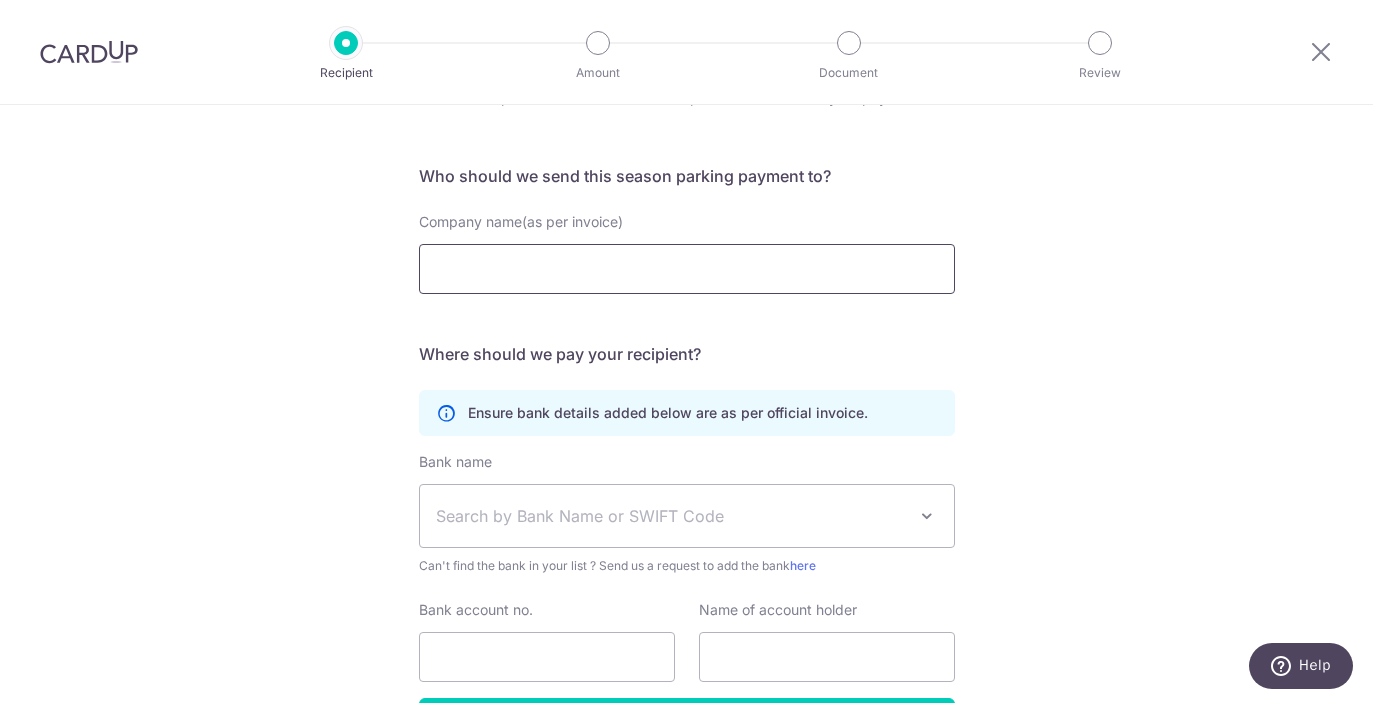 scroll, scrollTop: 107, scrollLeft: 0, axis: vertical 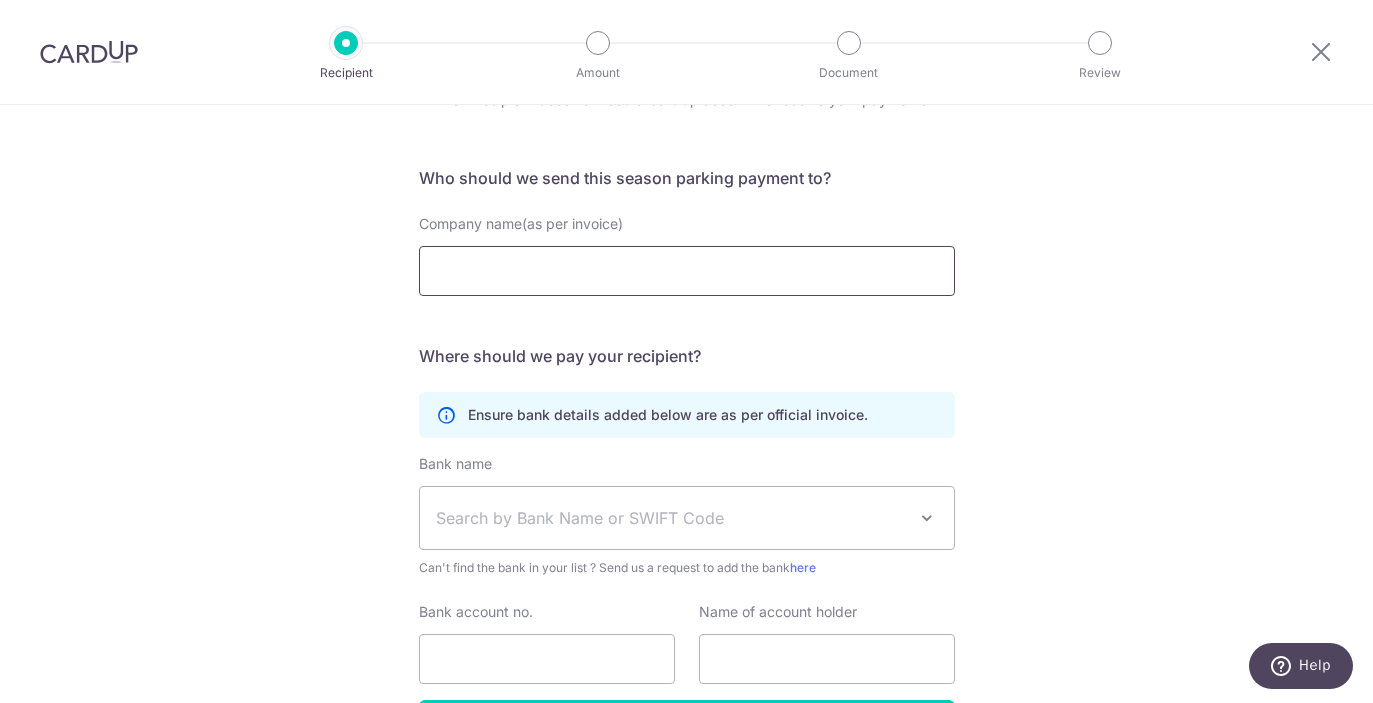 click on "Company name(as per  invoice)" at bounding box center [687, 271] 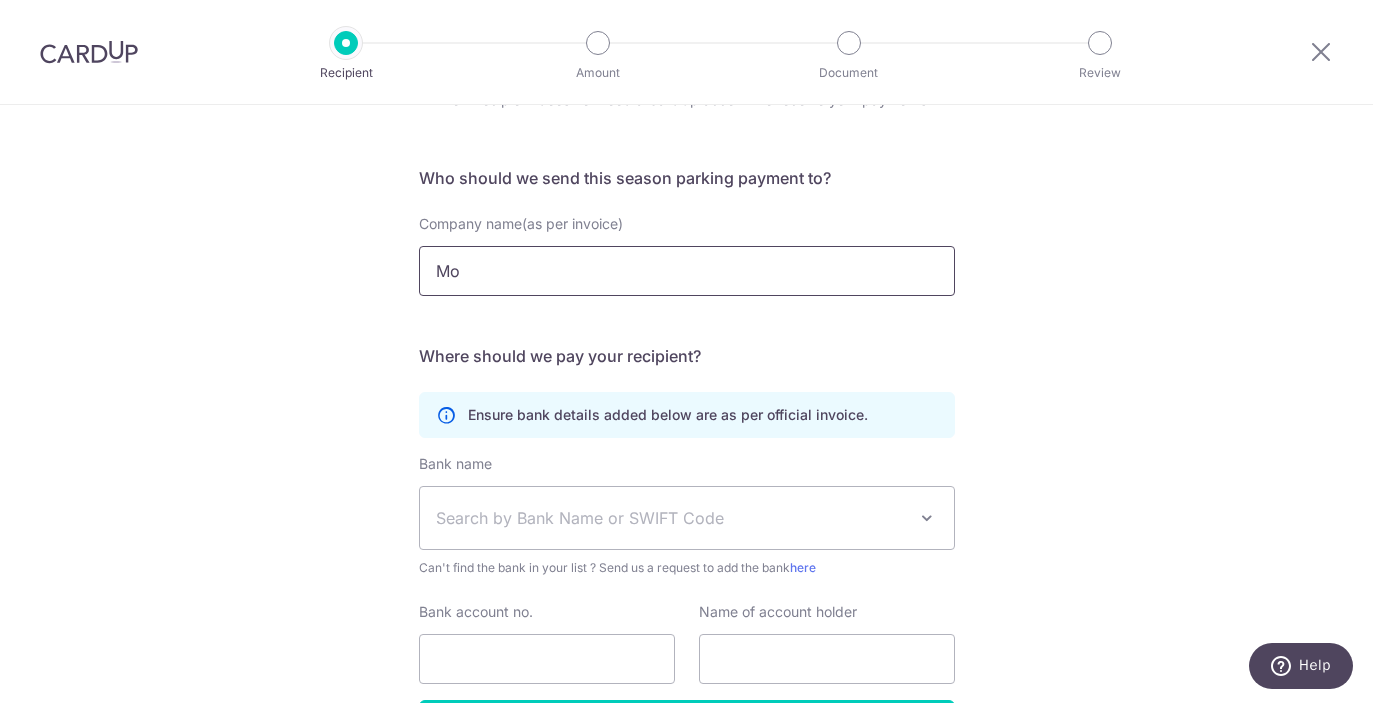 type on "M" 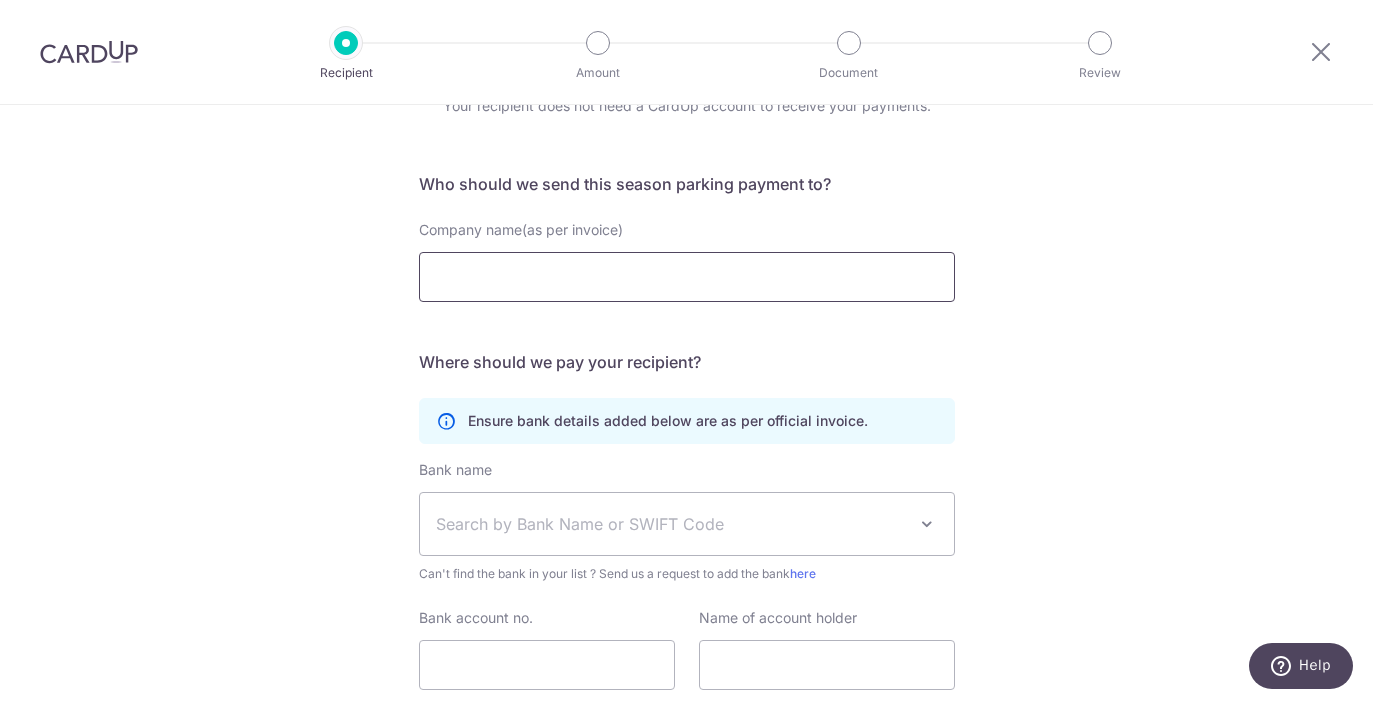 scroll, scrollTop: 61, scrollLeft: 0, axis: vertical 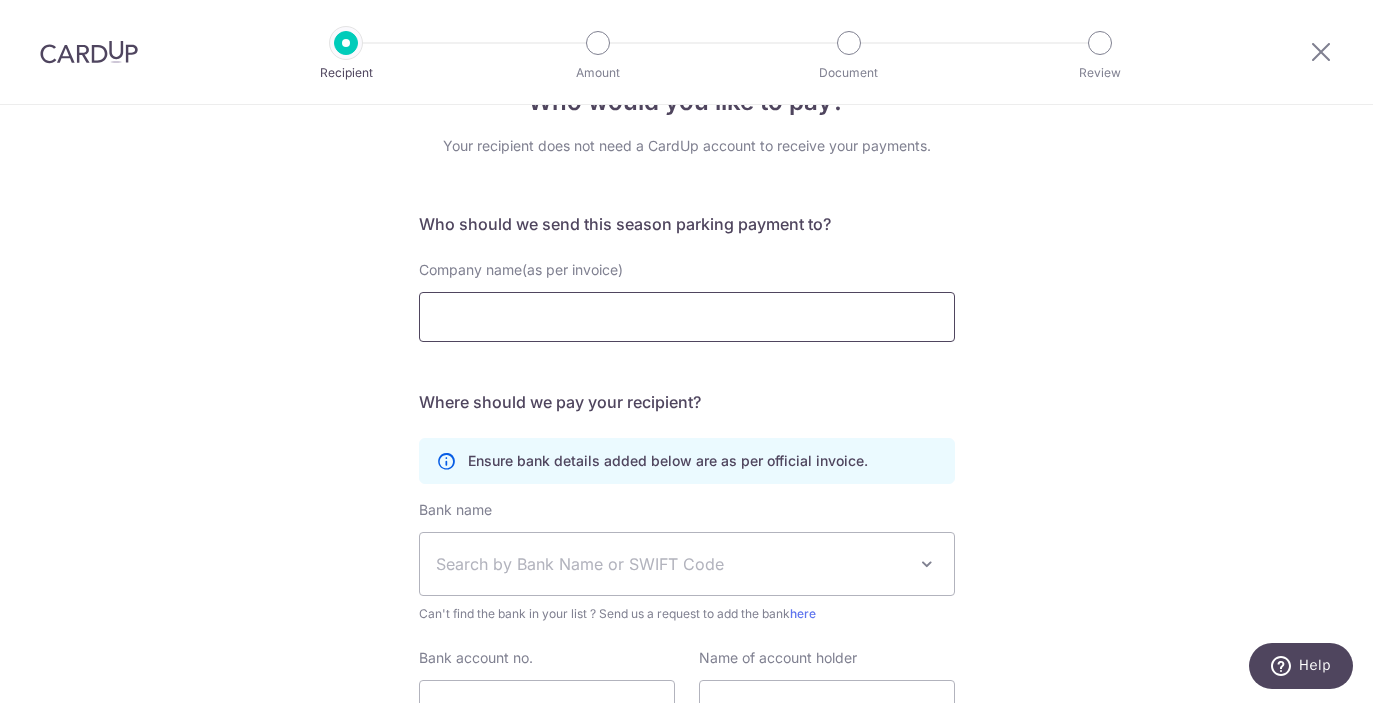 click on "Company name(as per  invoice)" at bounding box center (687, 317) 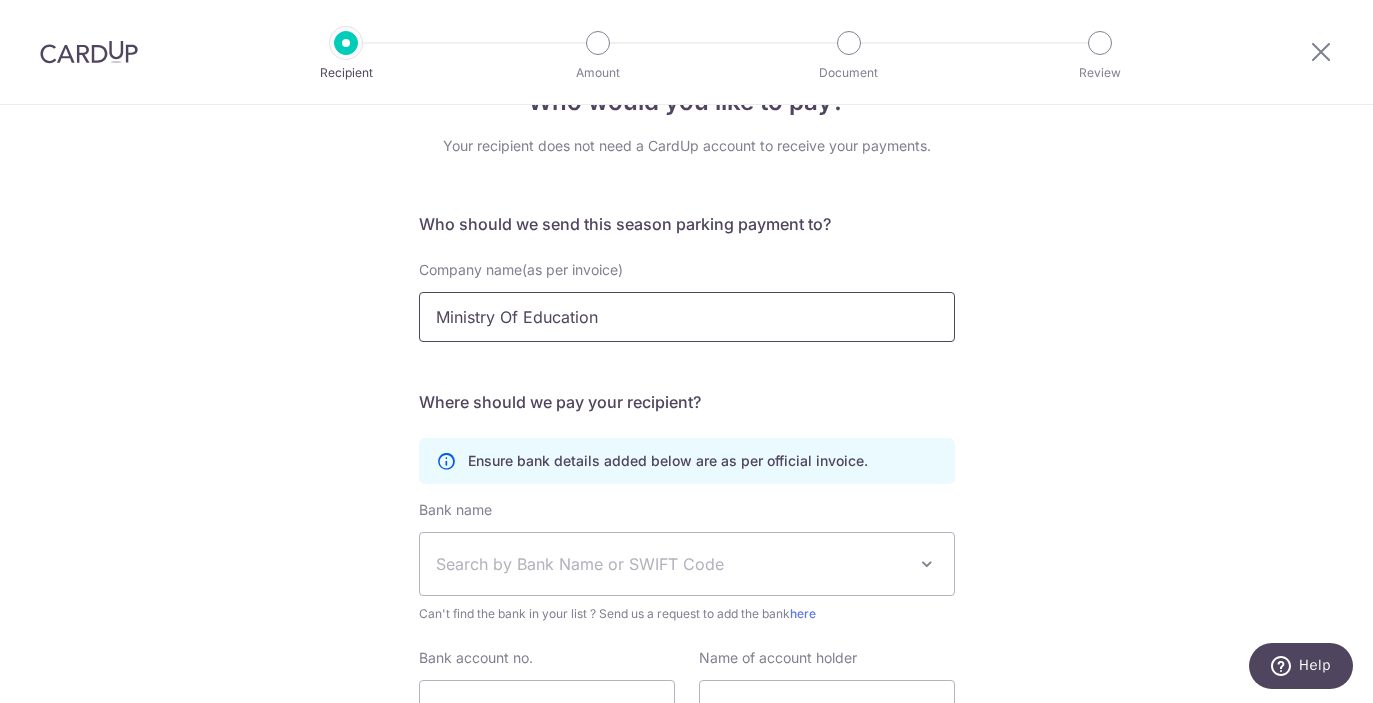 type on "Ministry Of Education" 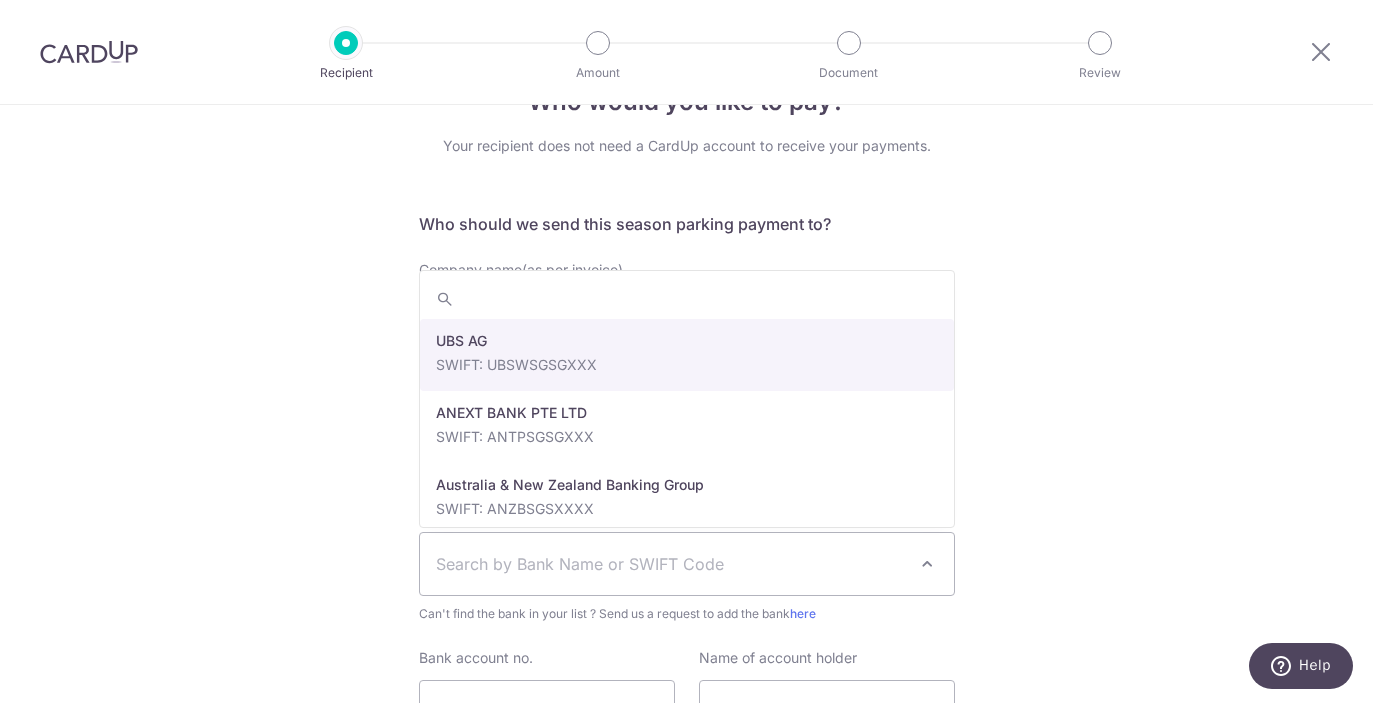 click on "Search by Bank Name or SWIFT Code" at bounding box center [687, 564] 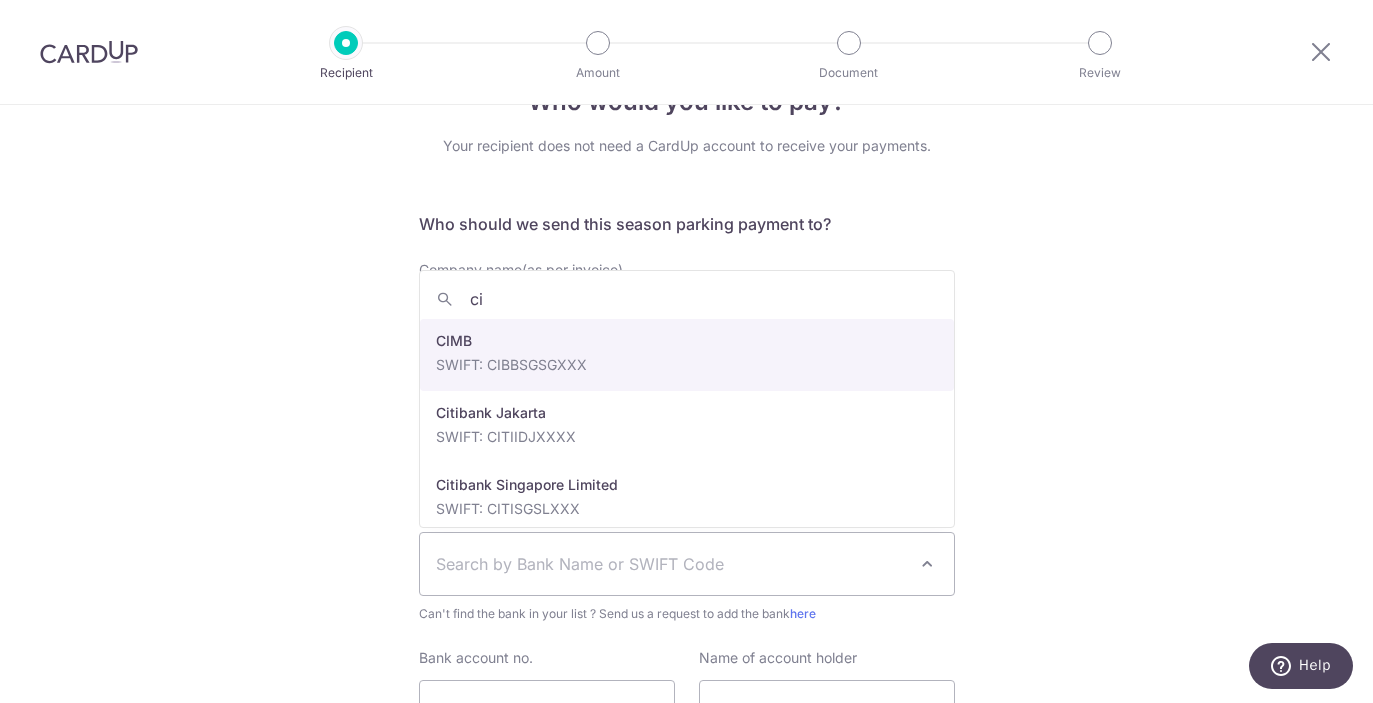 type on "c" 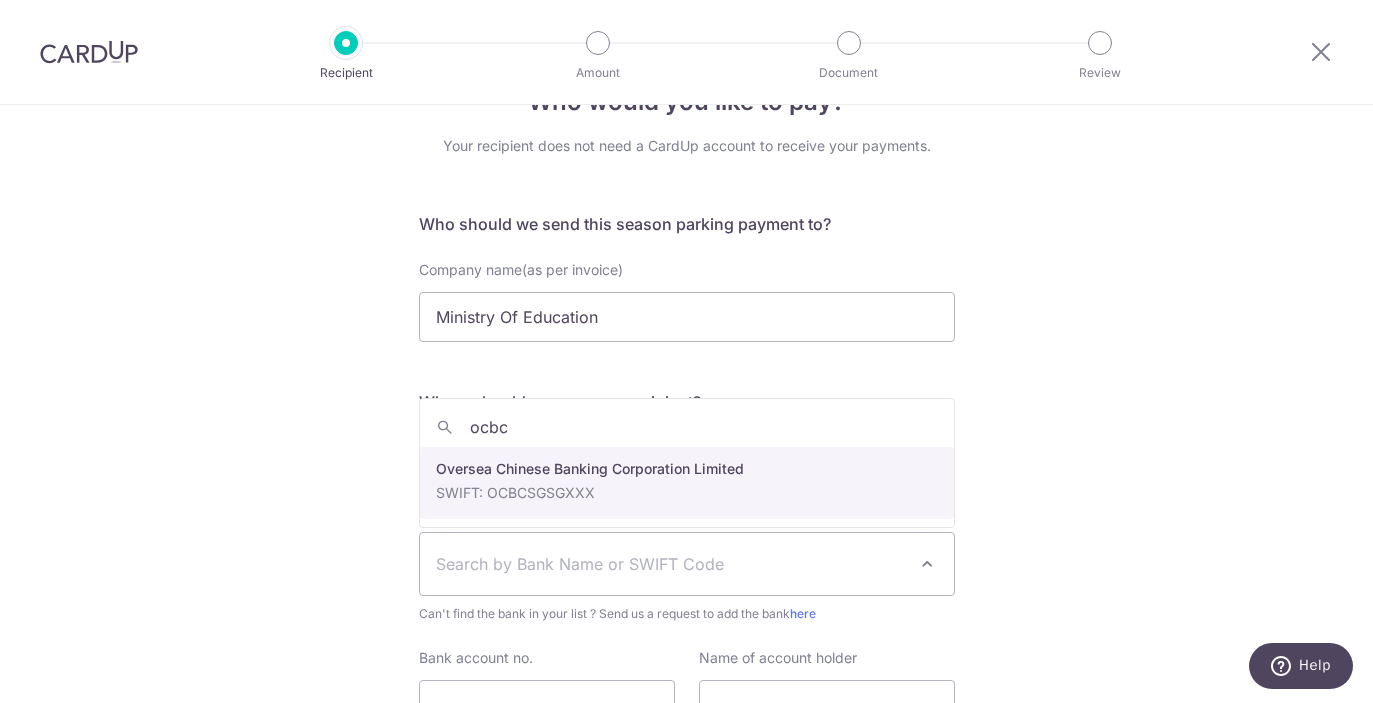 type on "ocbc" 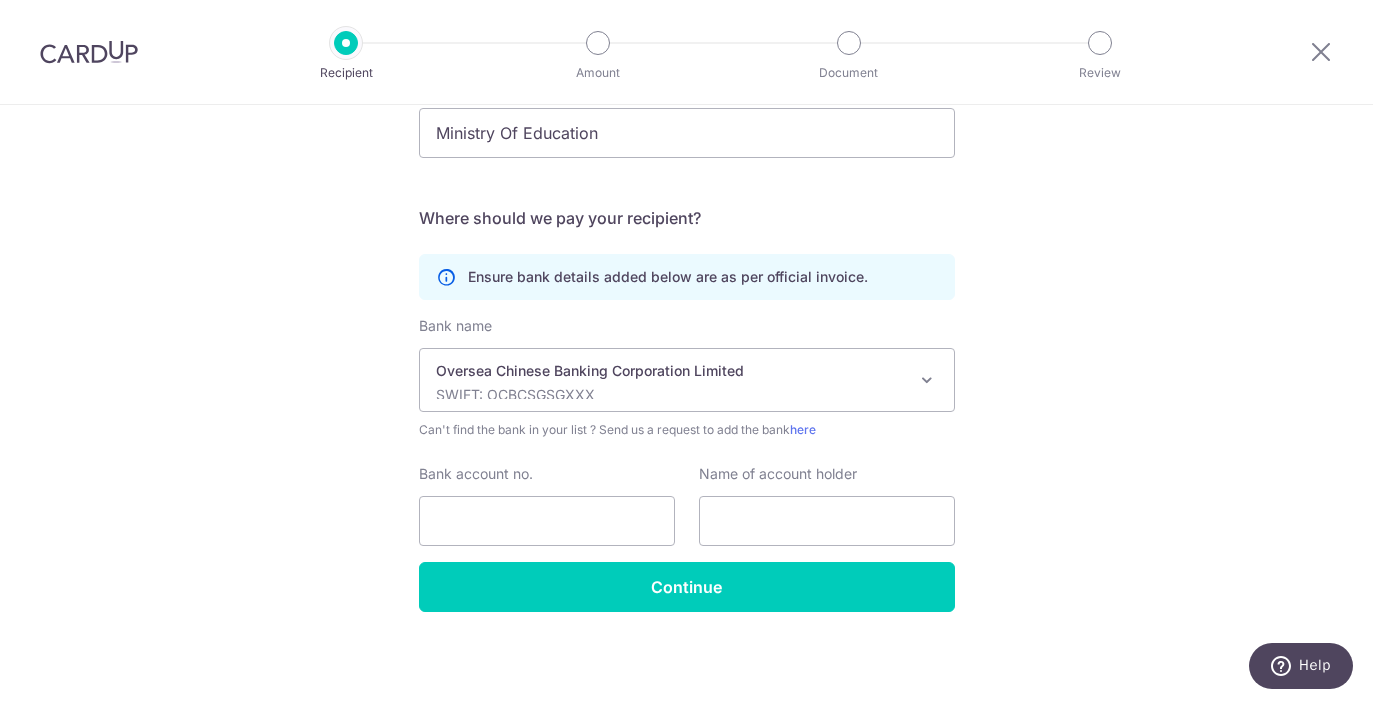 scroll, scrollTop: 248, scrollLeft: 0, axis: vertical 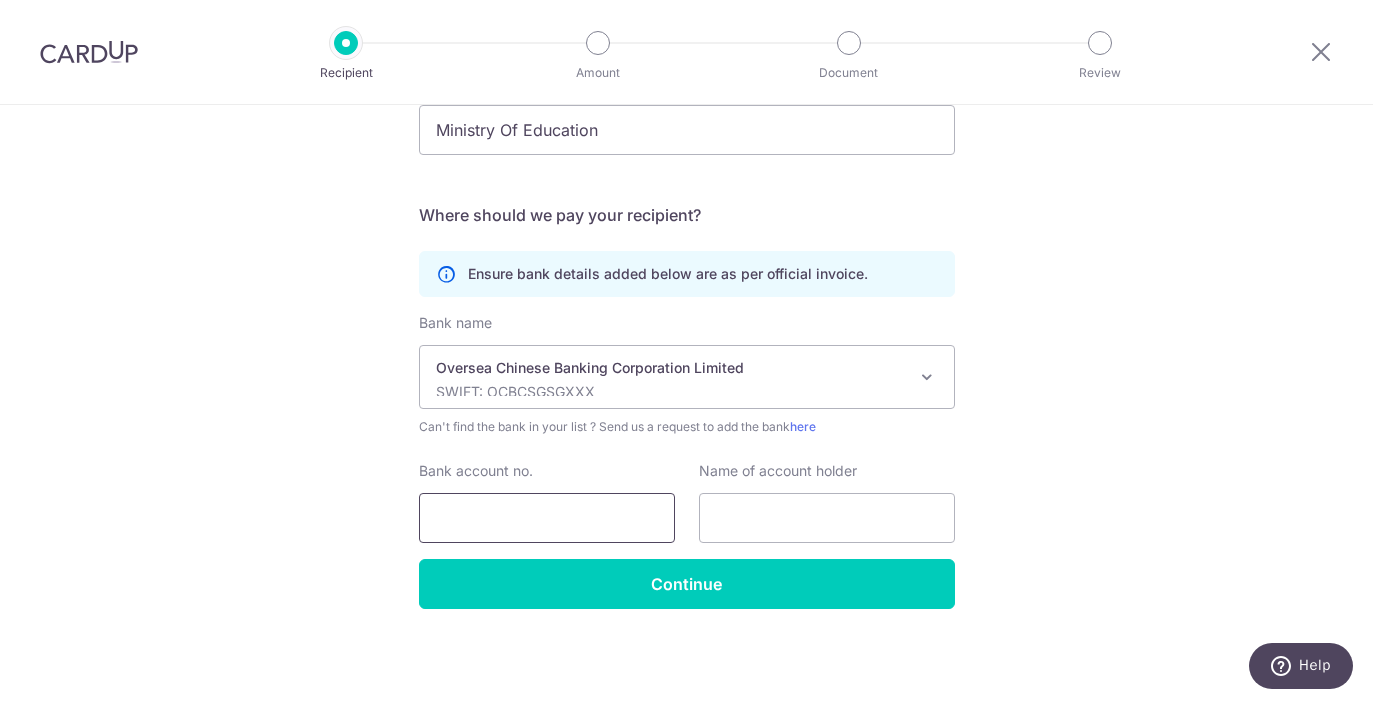 click on "Bank account no." at bounding box center [547, 518] 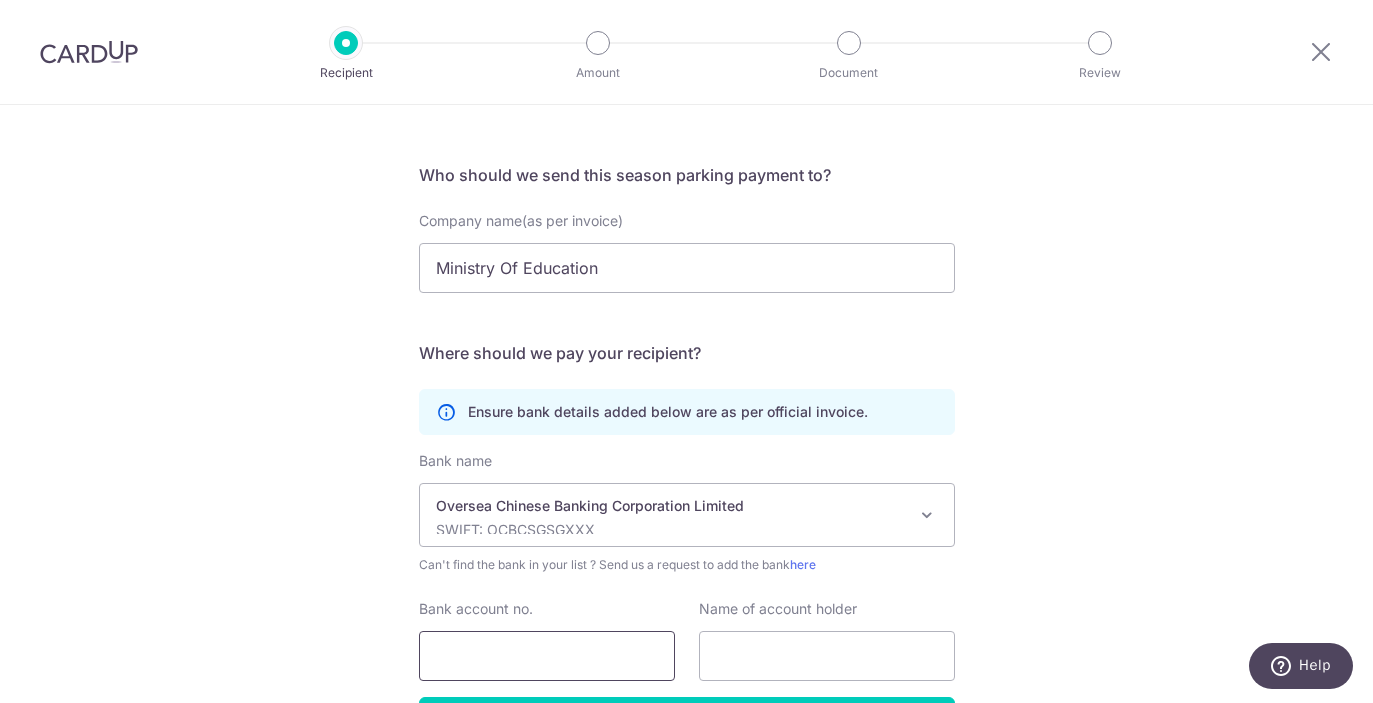 scroll, scrollTop: 81, scrollLeft: 0, axis: vertical 